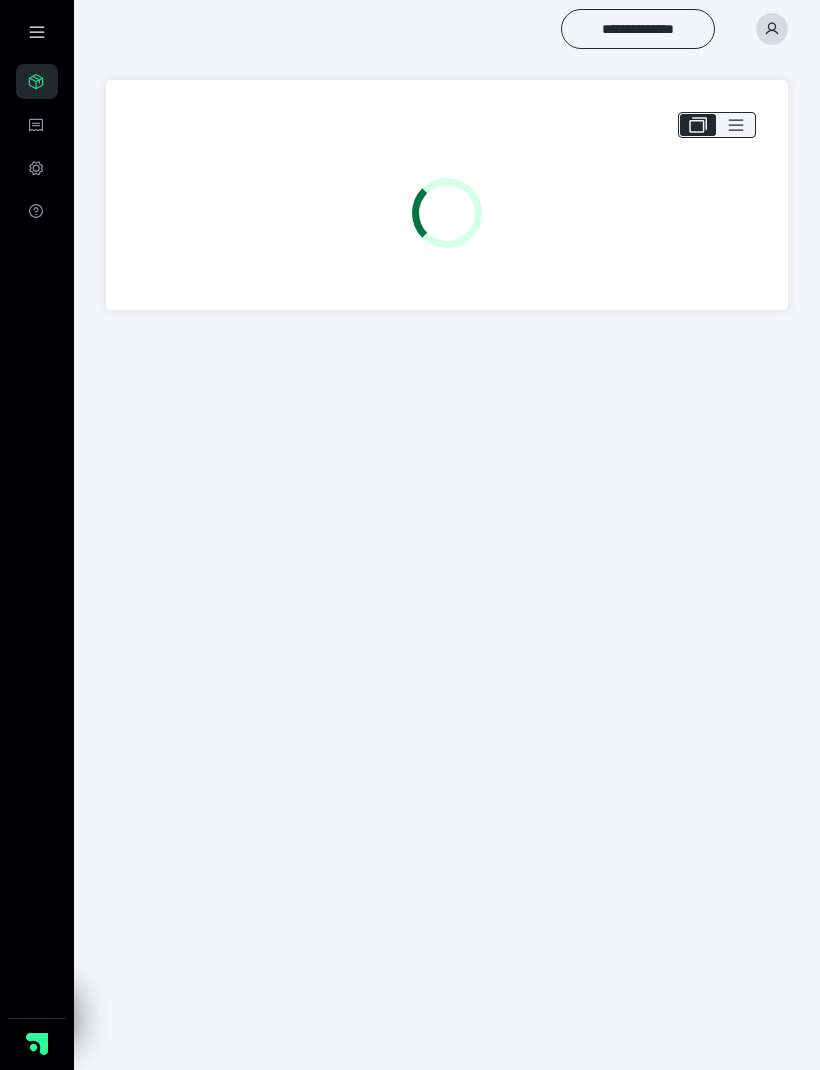 scroll, scrollTop: 0, scrollLeft: 0, axis: both 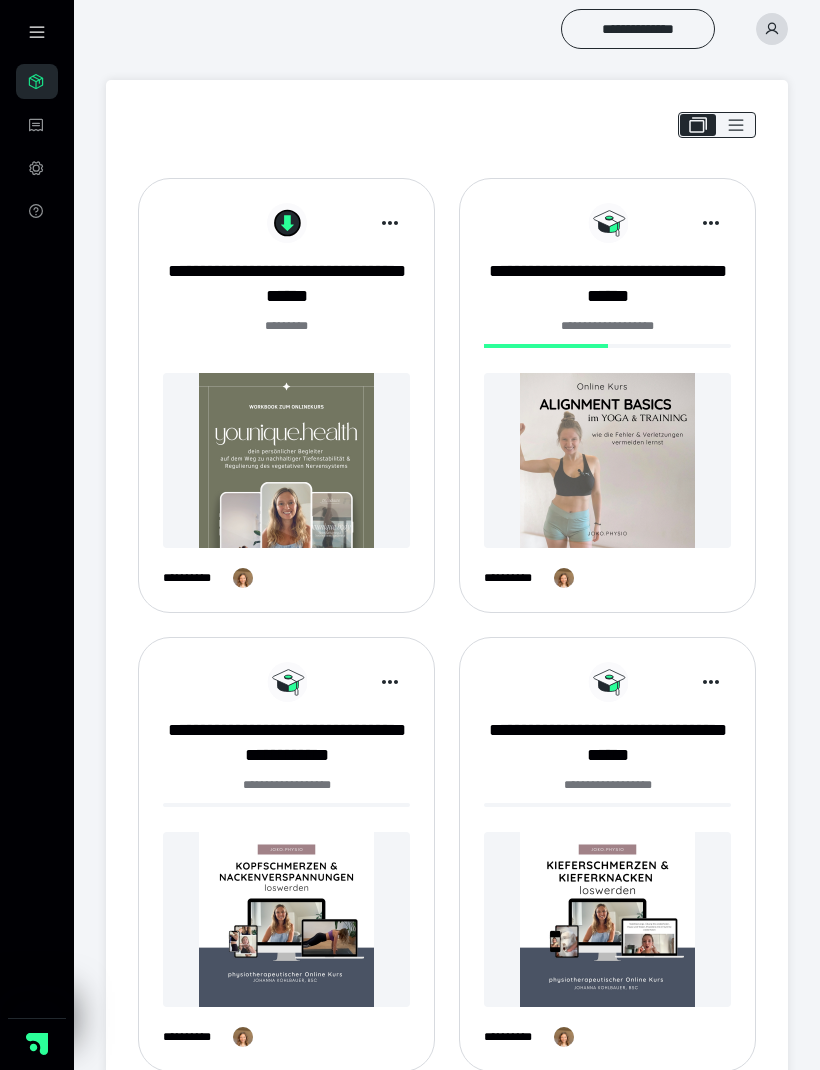click at bounding box center [286, 919] 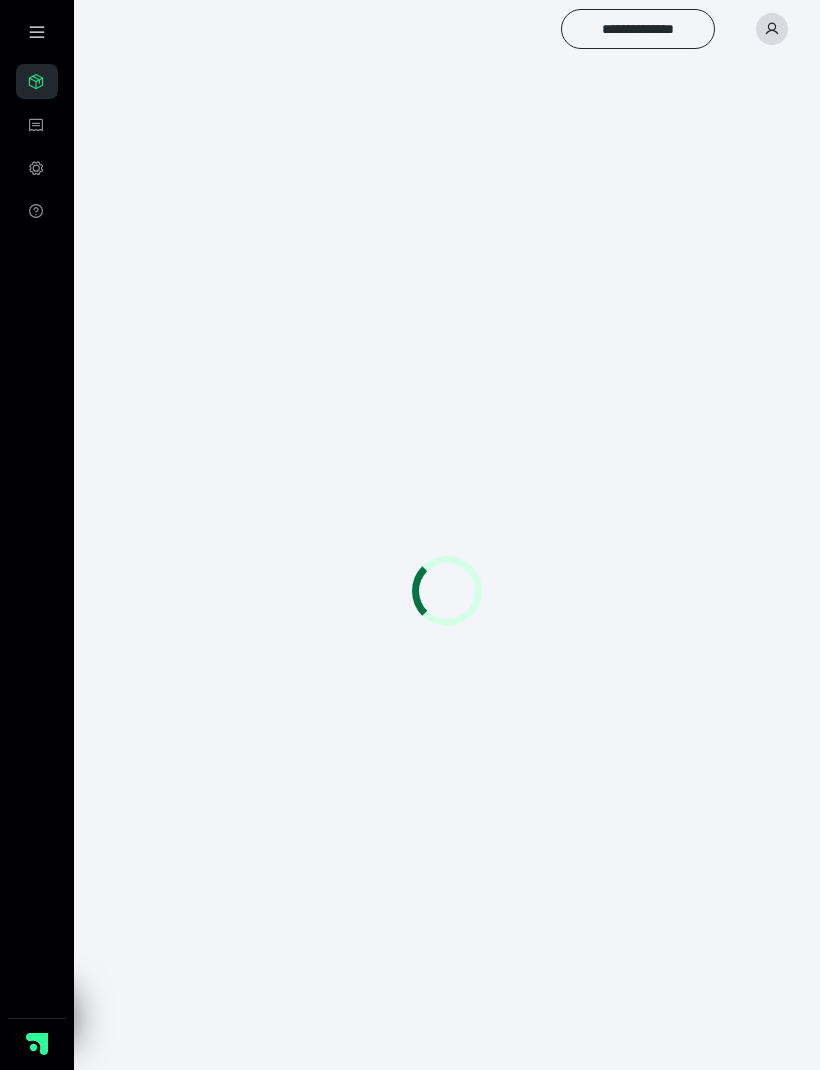 scroll, scrollTop: 0, scrollLeft: 0, axis: both 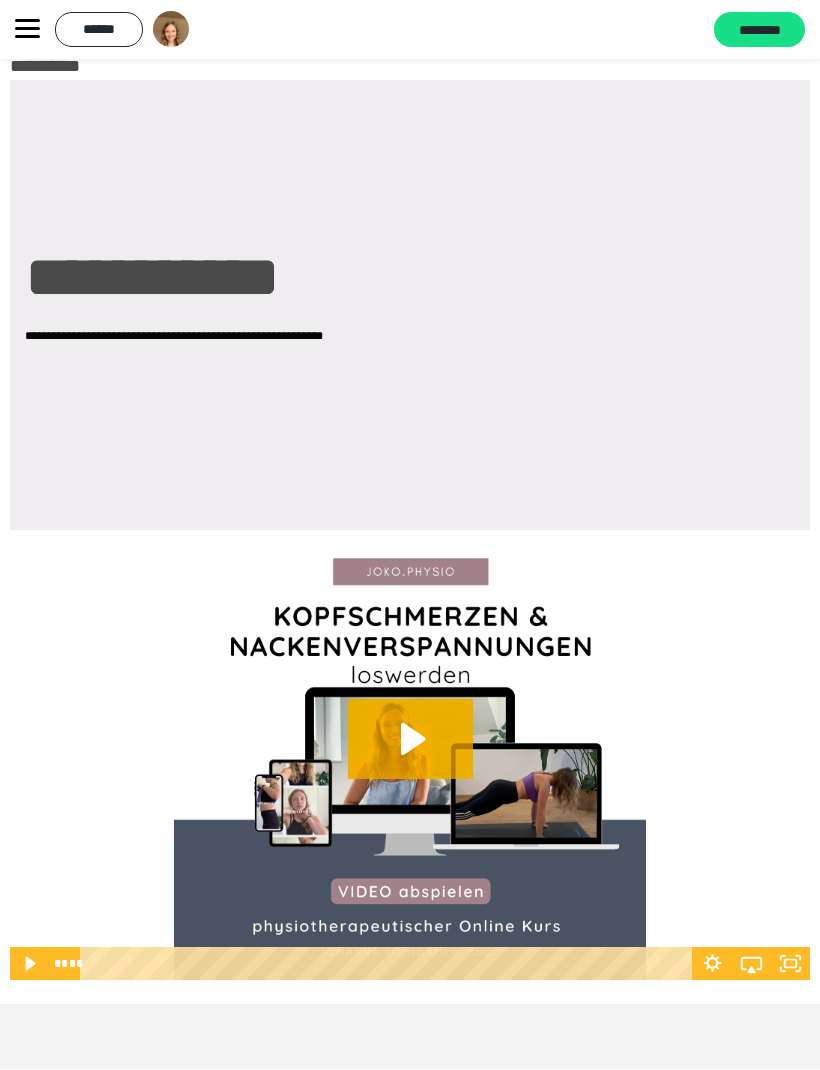 click on "********" at bounding box center [759, 30] 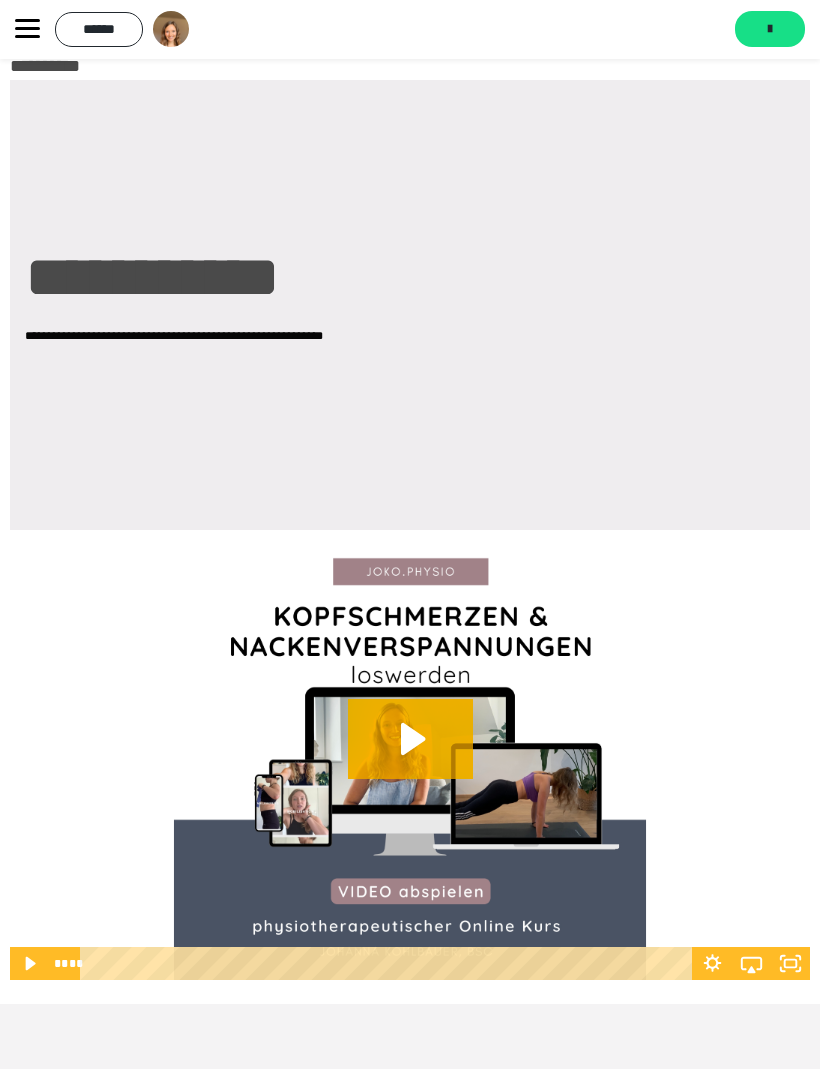 click at bounding box center [770, 30] 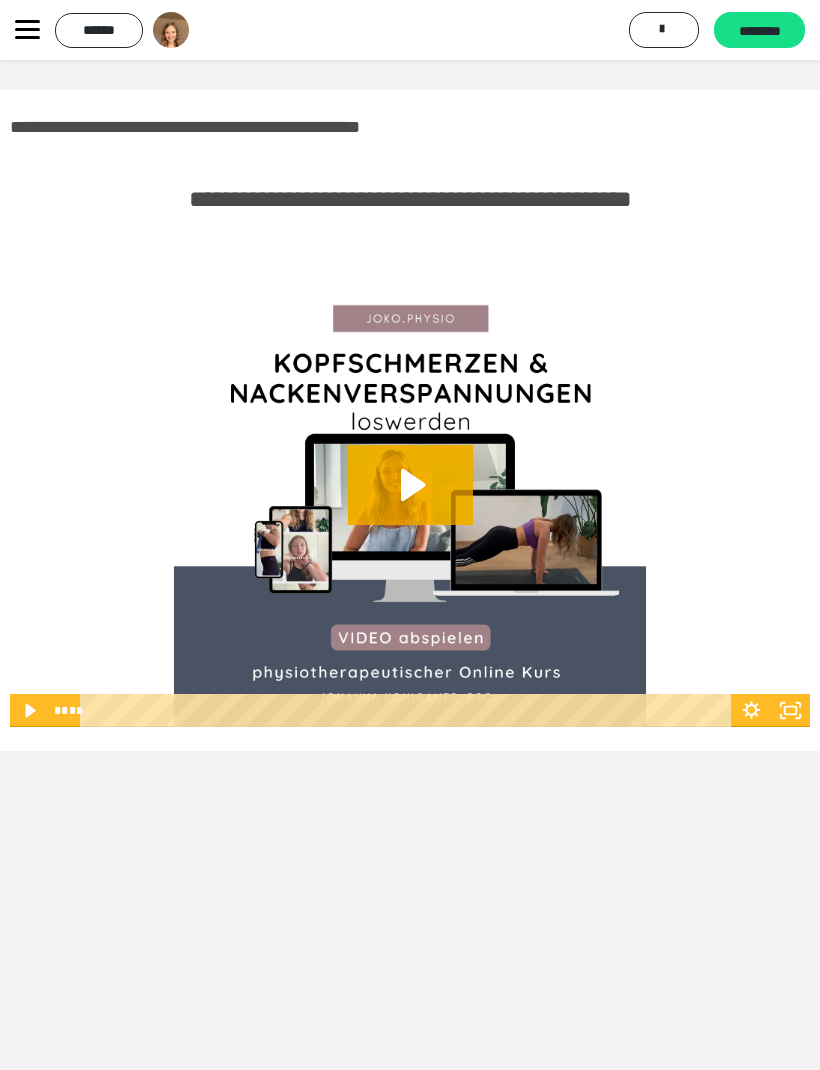 click on "********" at bounding box center [759, 31] 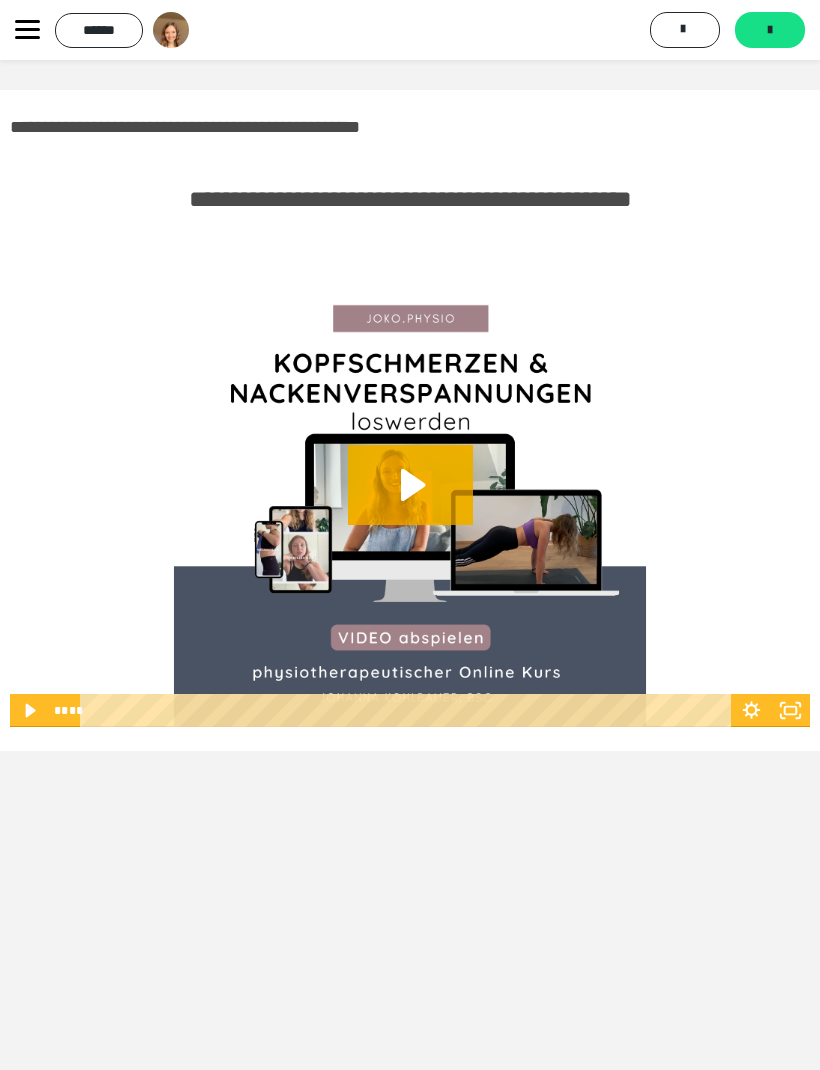 click on "*******" at bounding box center (770, 30) 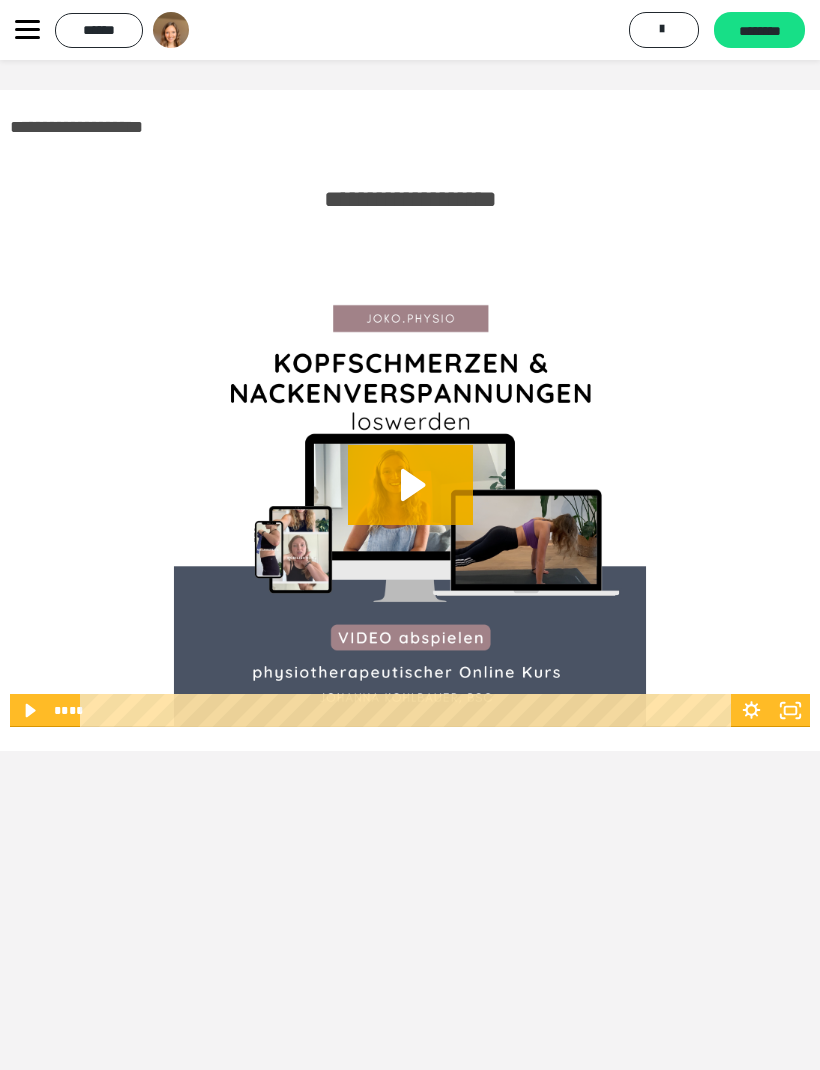 click on "********" at bounding box center [759, 31] 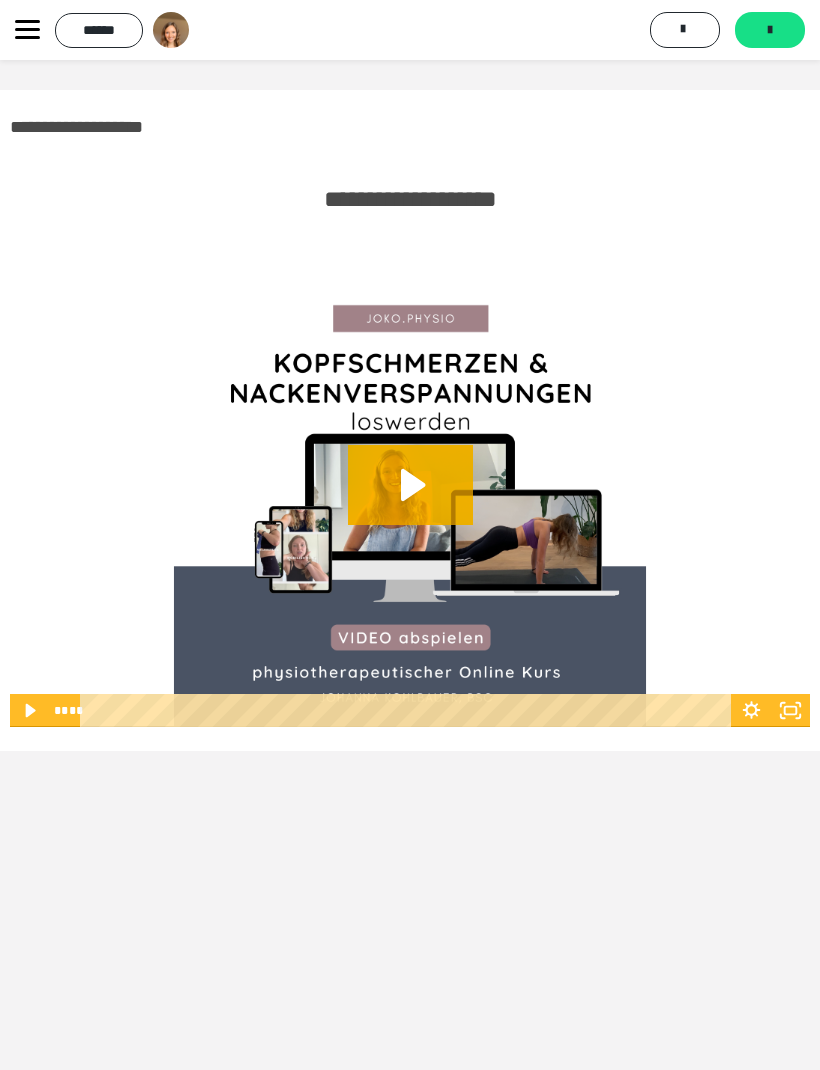 click on "*******" at bounding box center [770, 30] 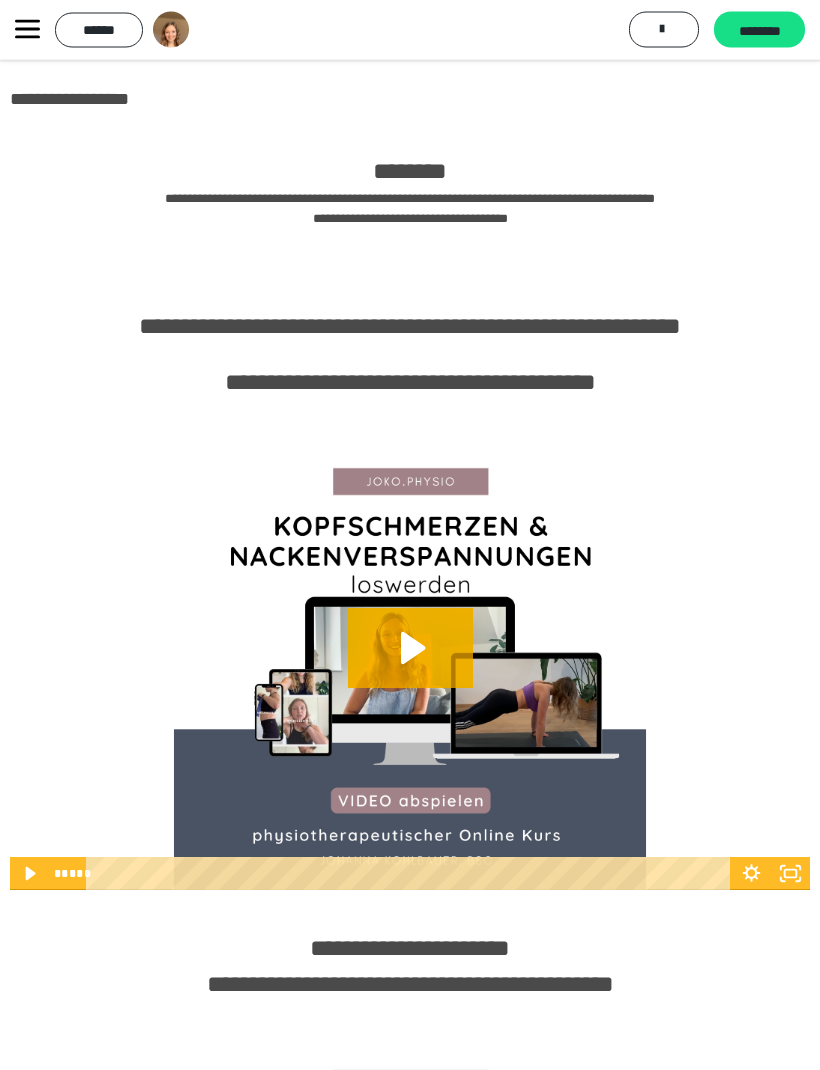 scroll, scrollTop: 0, scrollLeft: 0, axis: both 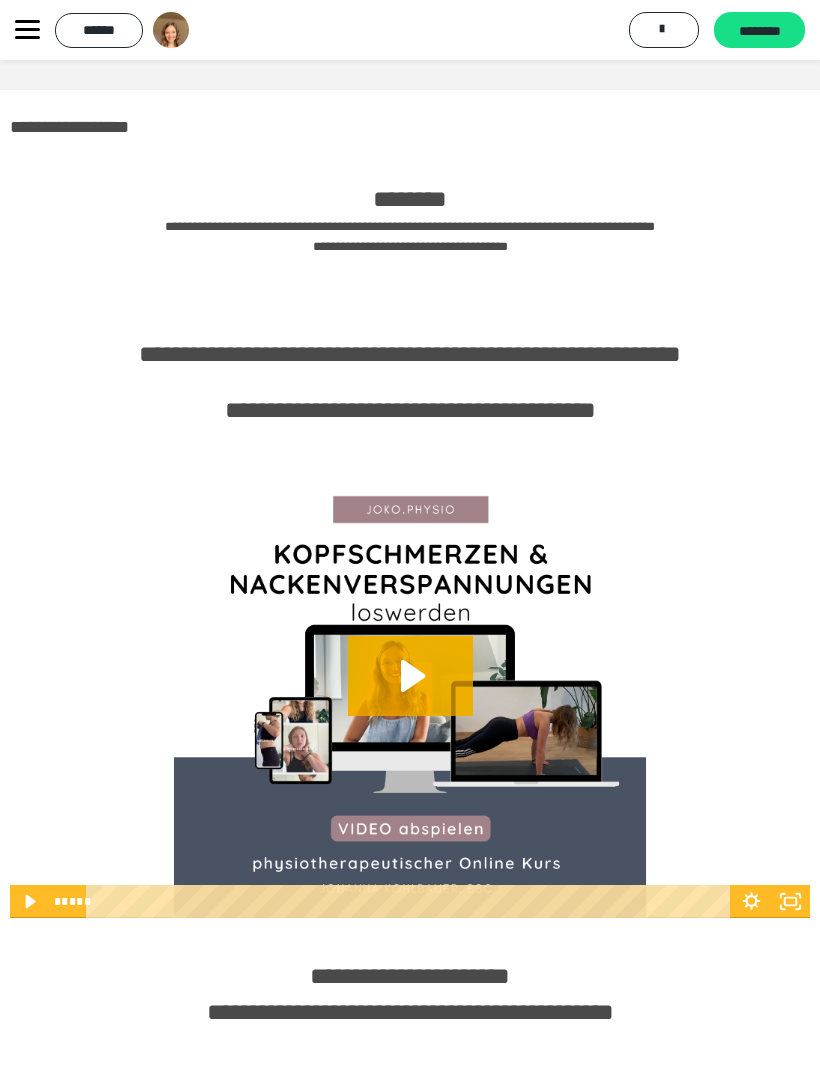click on "********" at bounding box center [759, 31] 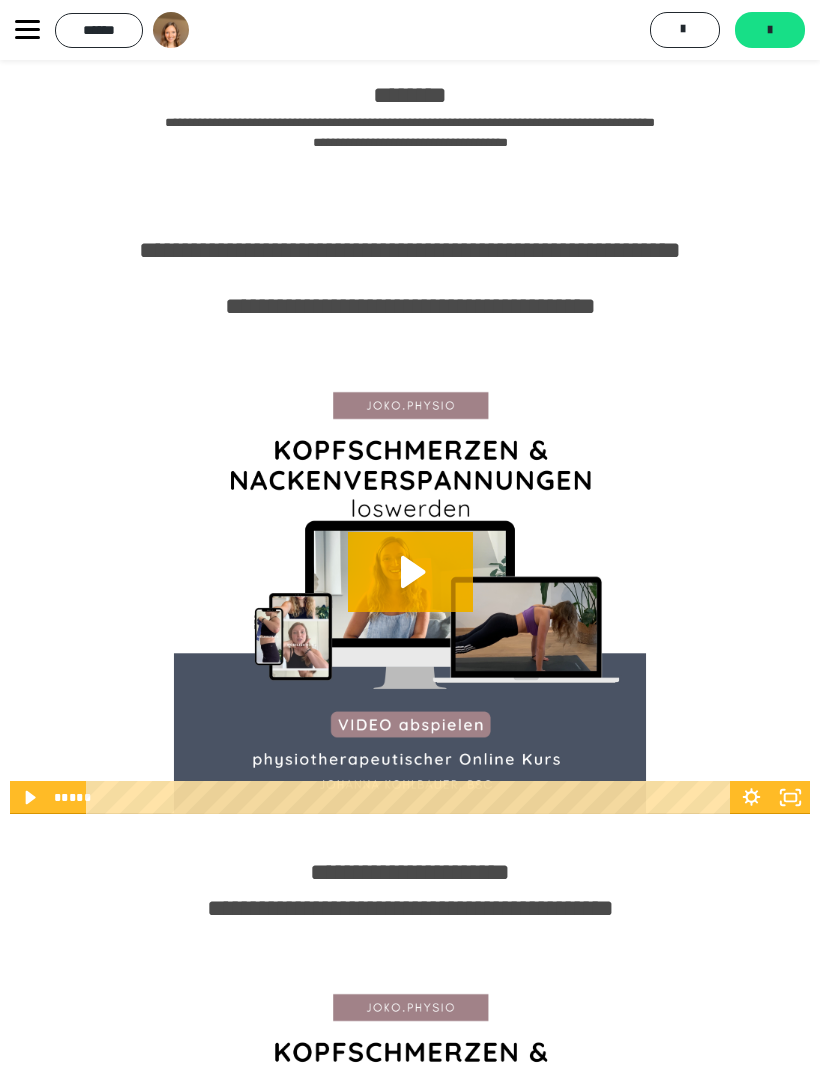 scroll, scrollTop: 100, scrollLeft: 0, axis: vertical 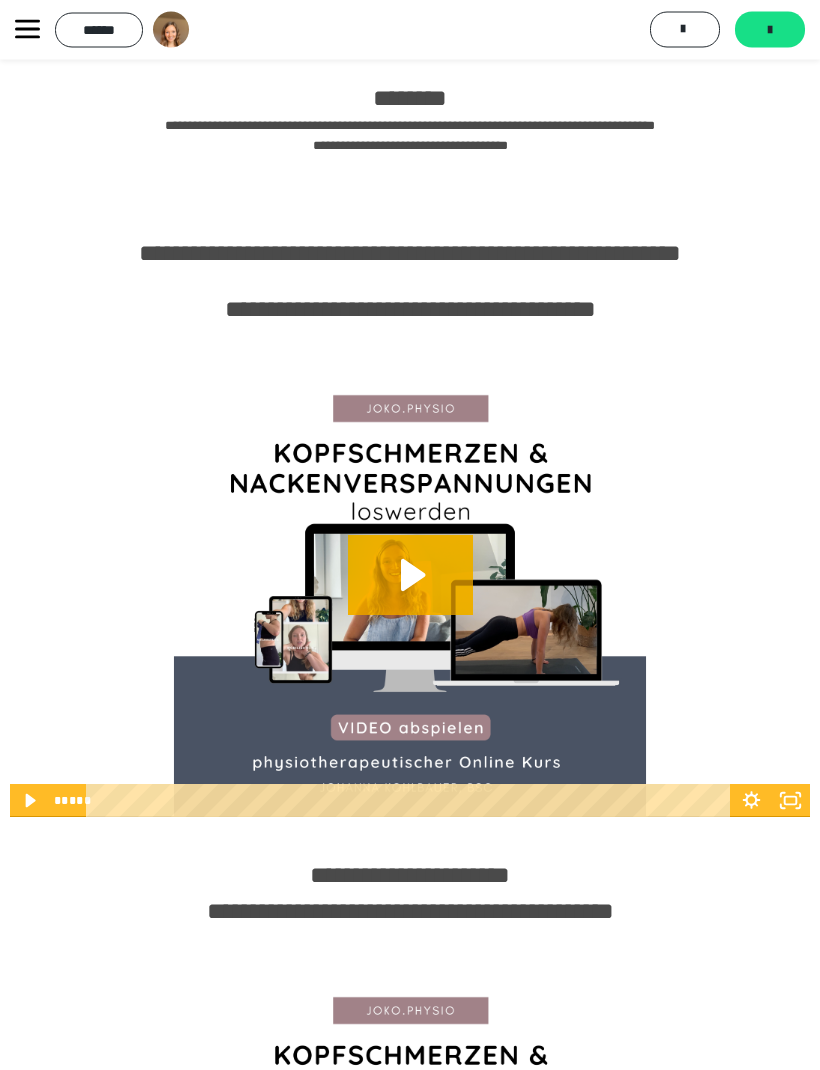 click at bounding box center [770, 30] 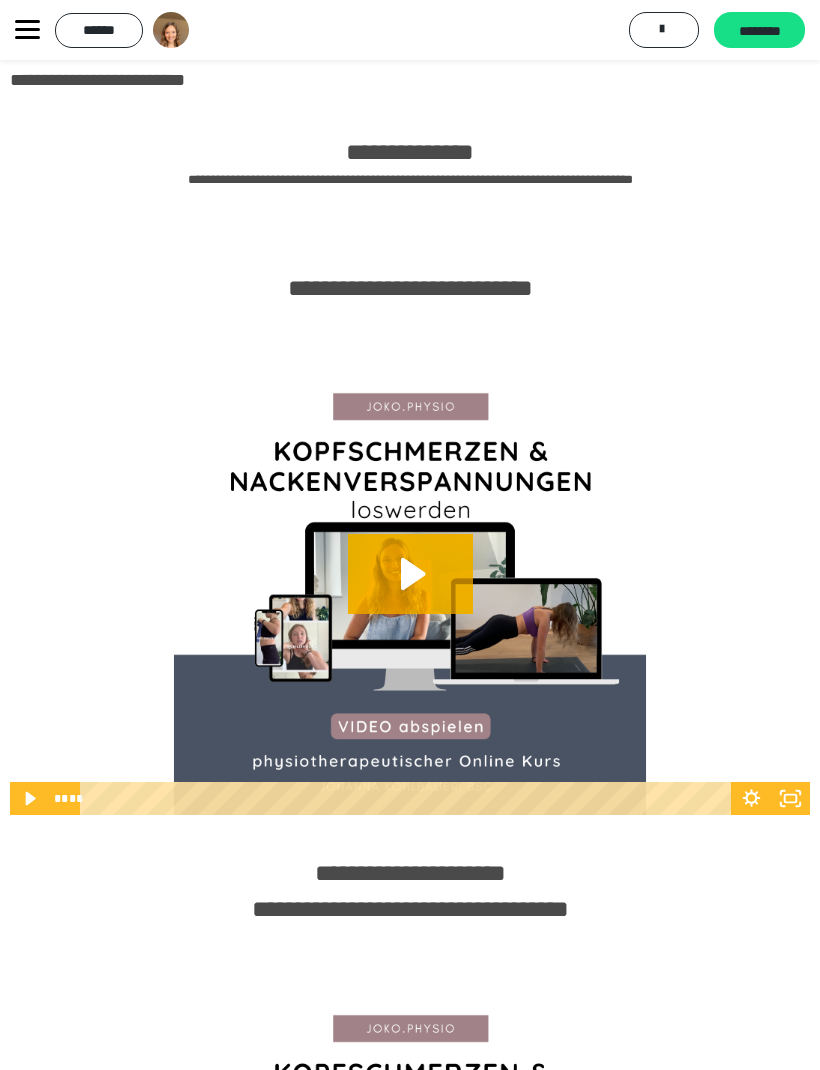 scroll, scrollTop: 0, scrollLeft: 0, axis: both 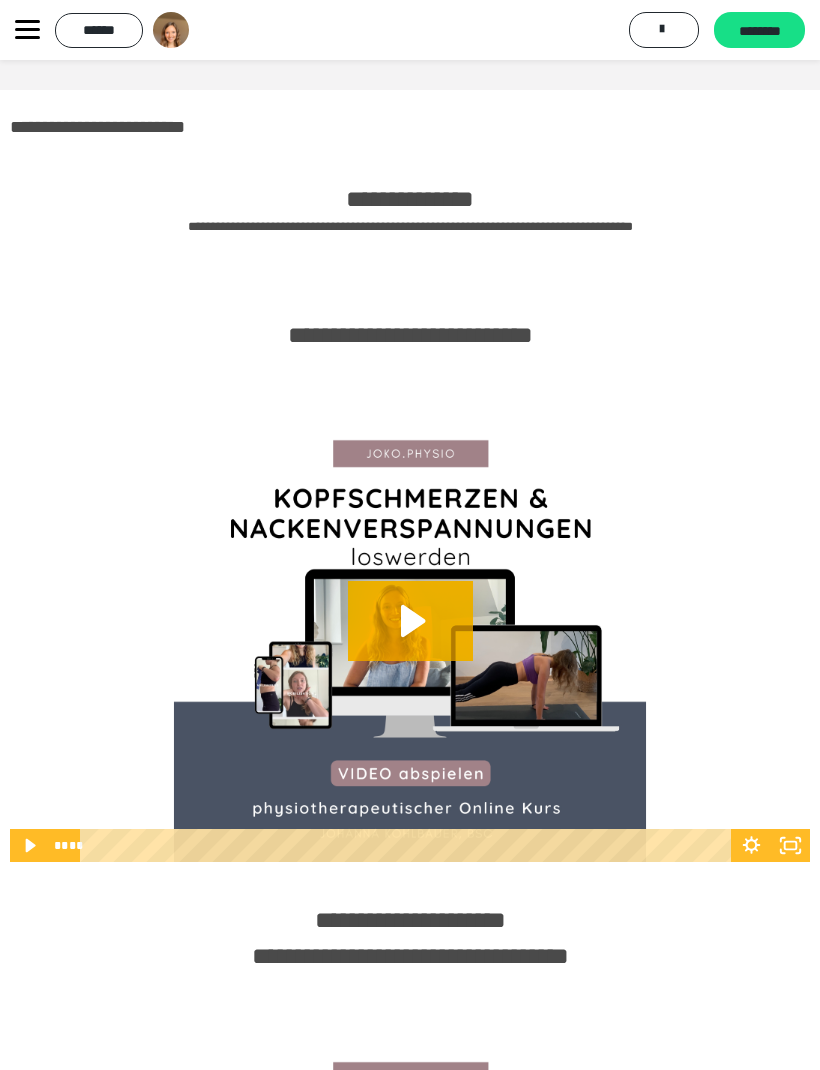 click on "********" at bounding box center [759, 31] 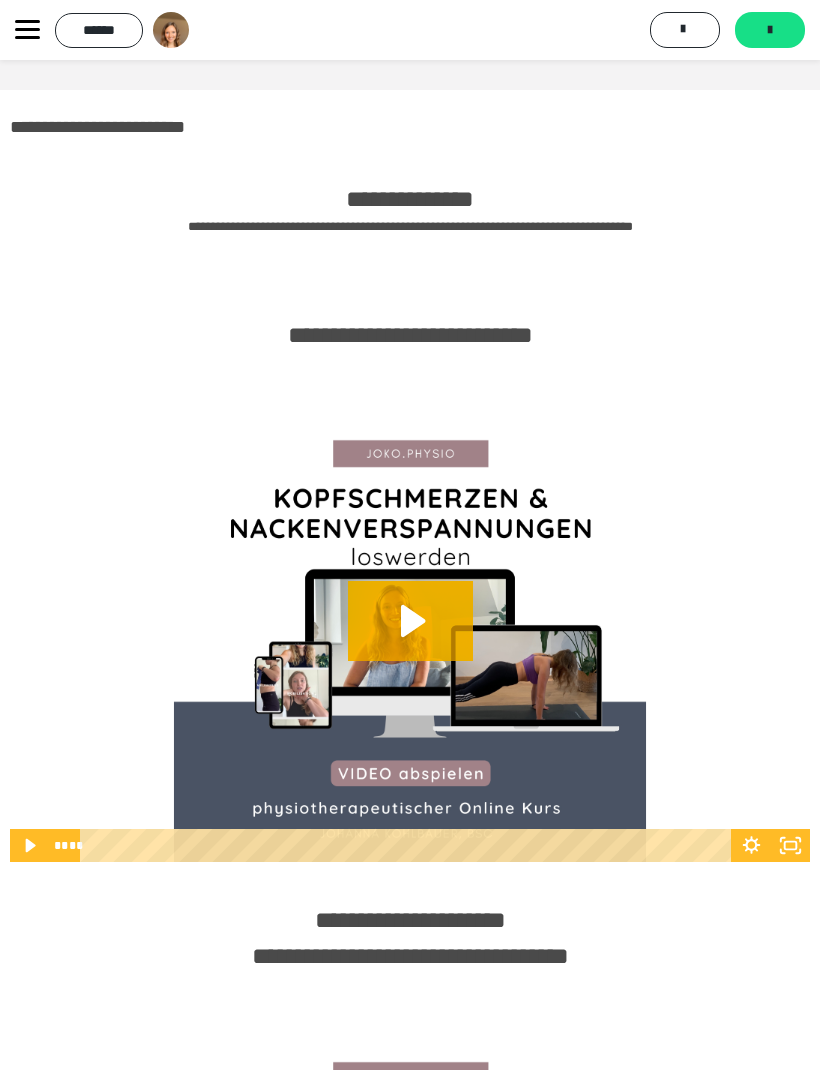 click on "*******" at bounding box center (770, 30) 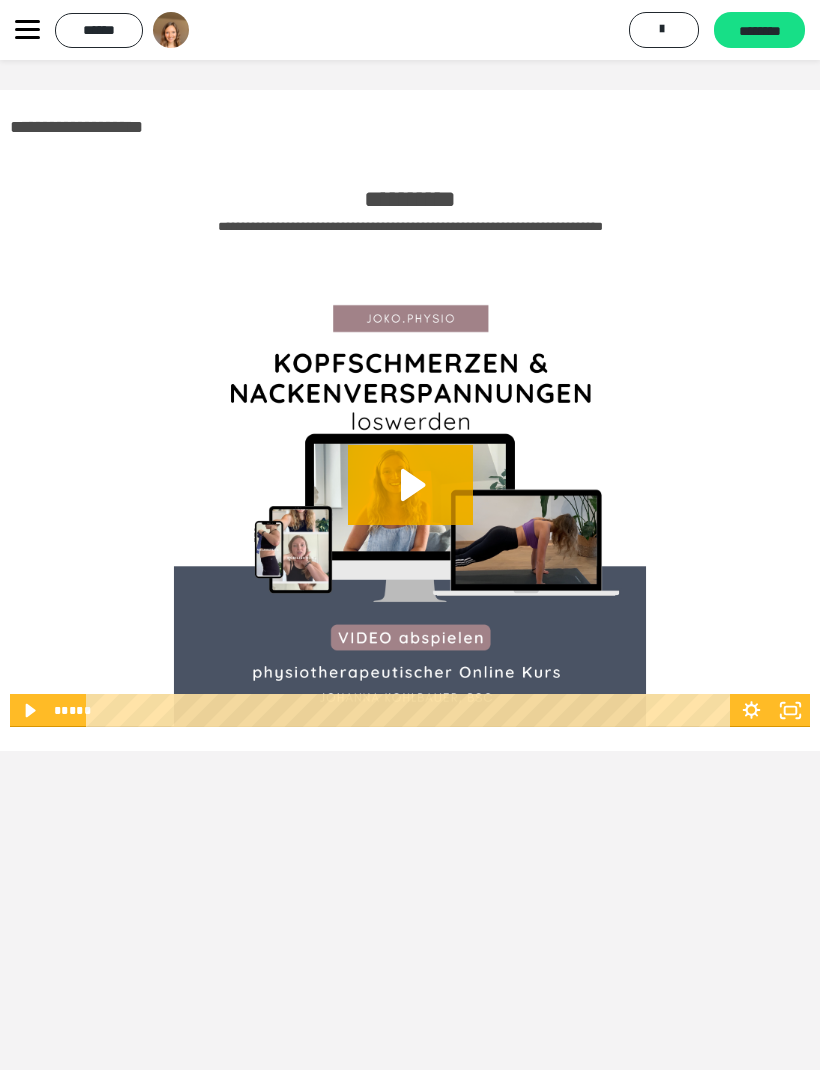 click on "********" at bounding box center (759, 31) 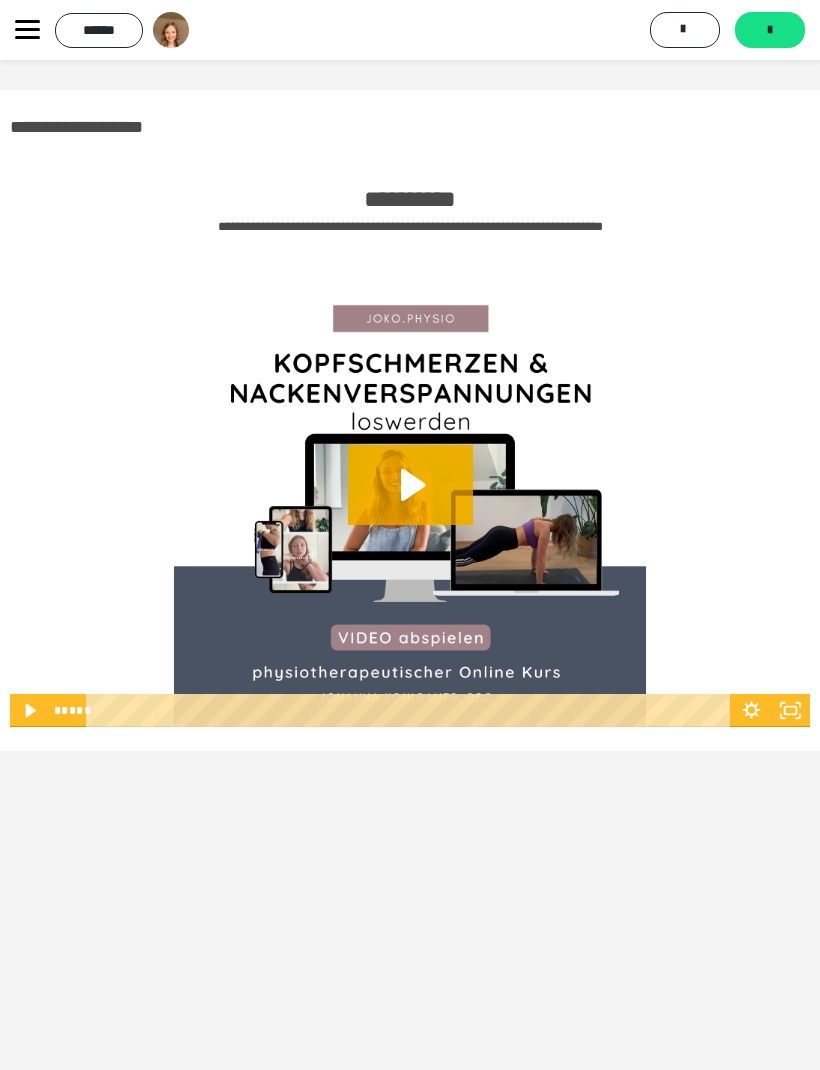 click on "*******" at bounding box center (770, 30) 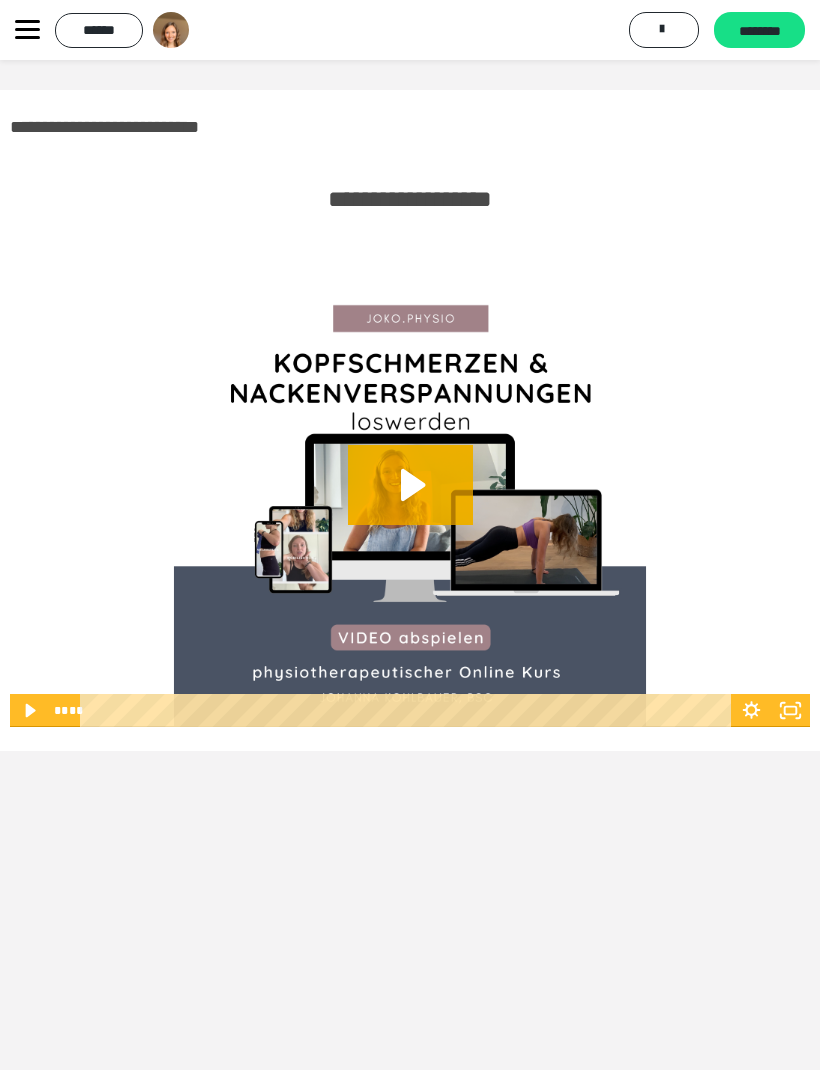 click on "********" at bounding box center (759, 31) 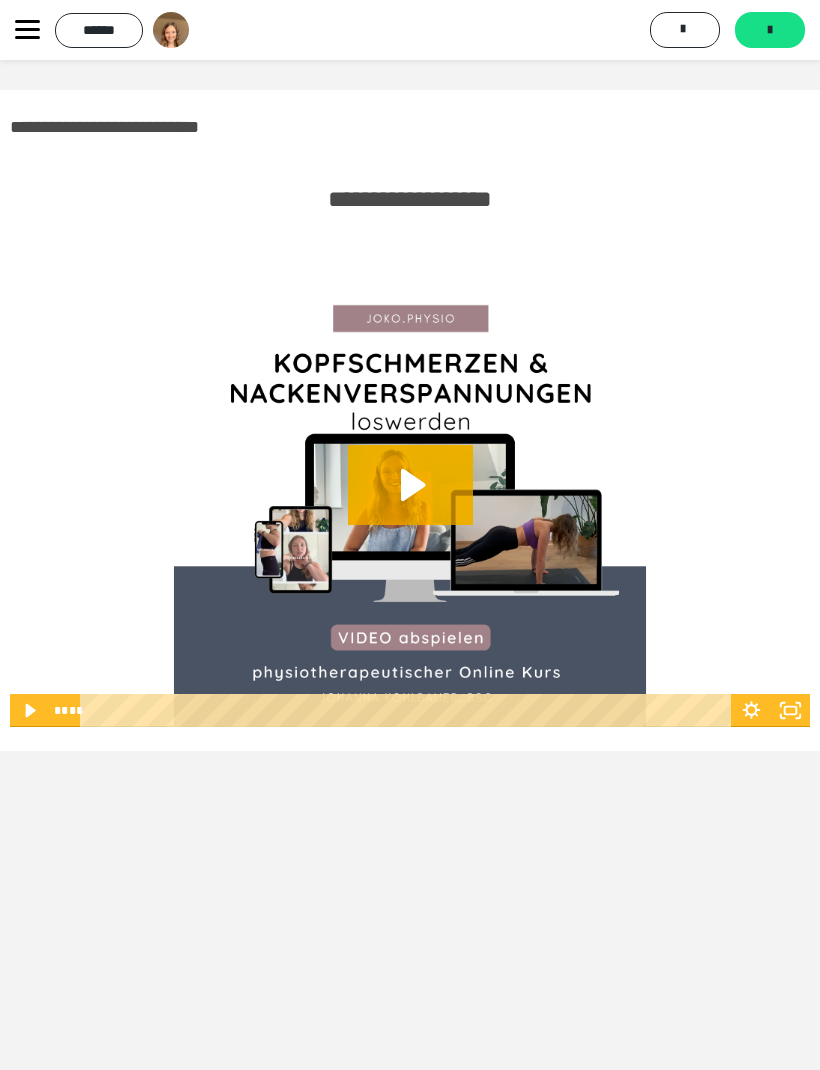 click on "*******" at bounding box center [770, 30] 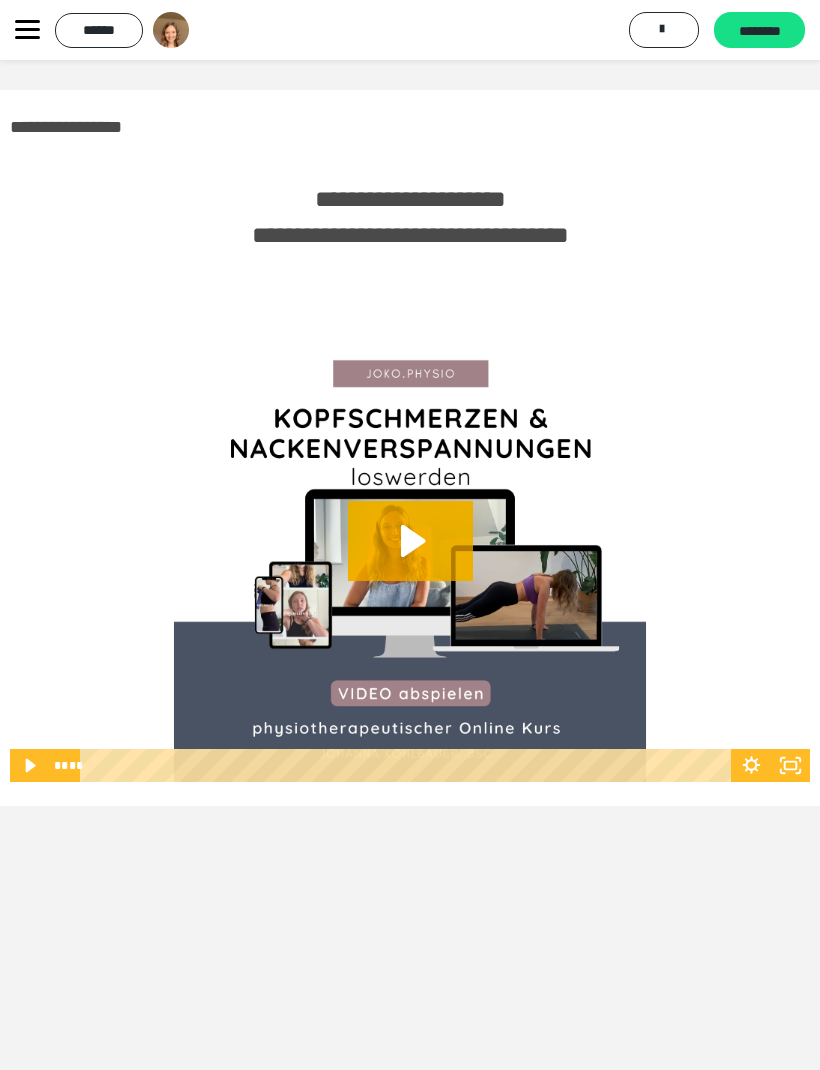 click on "********" at bounding box center [759, 31] 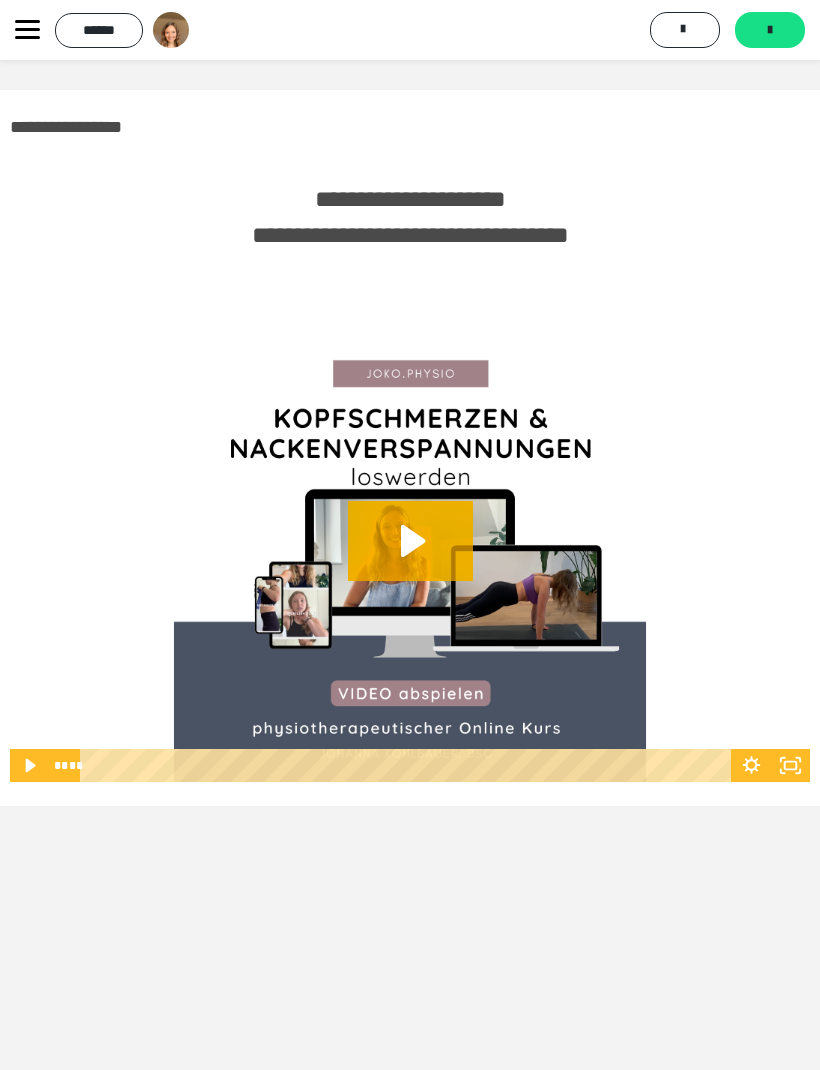 click on "*******" at bounding box center (770, 30) 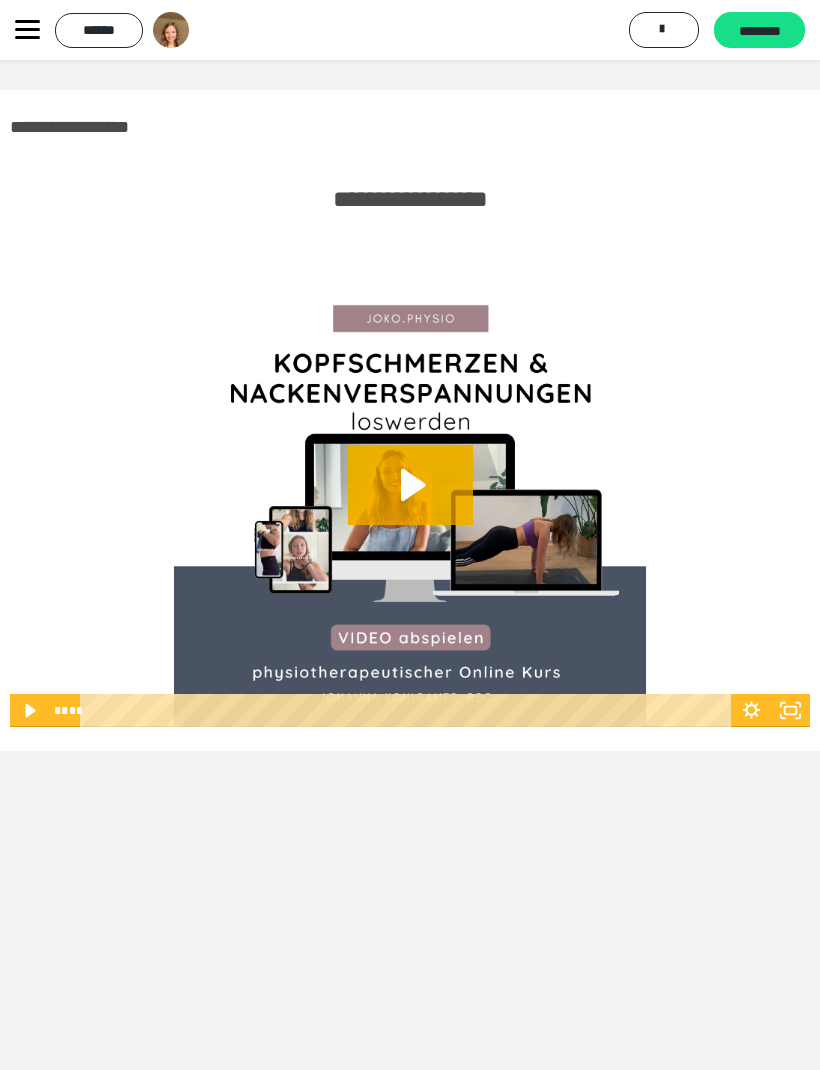 click on "********" at bounding box center [759, 31] 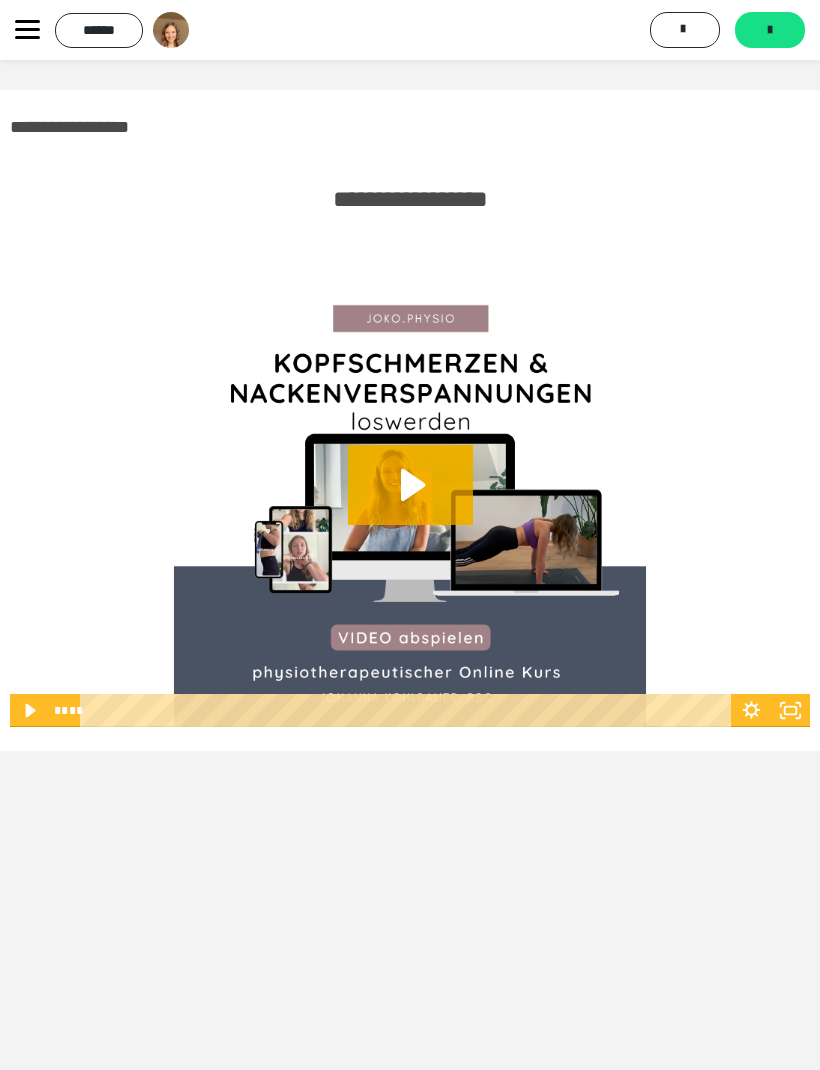 click on "*******" at bounding box center [770, 30] 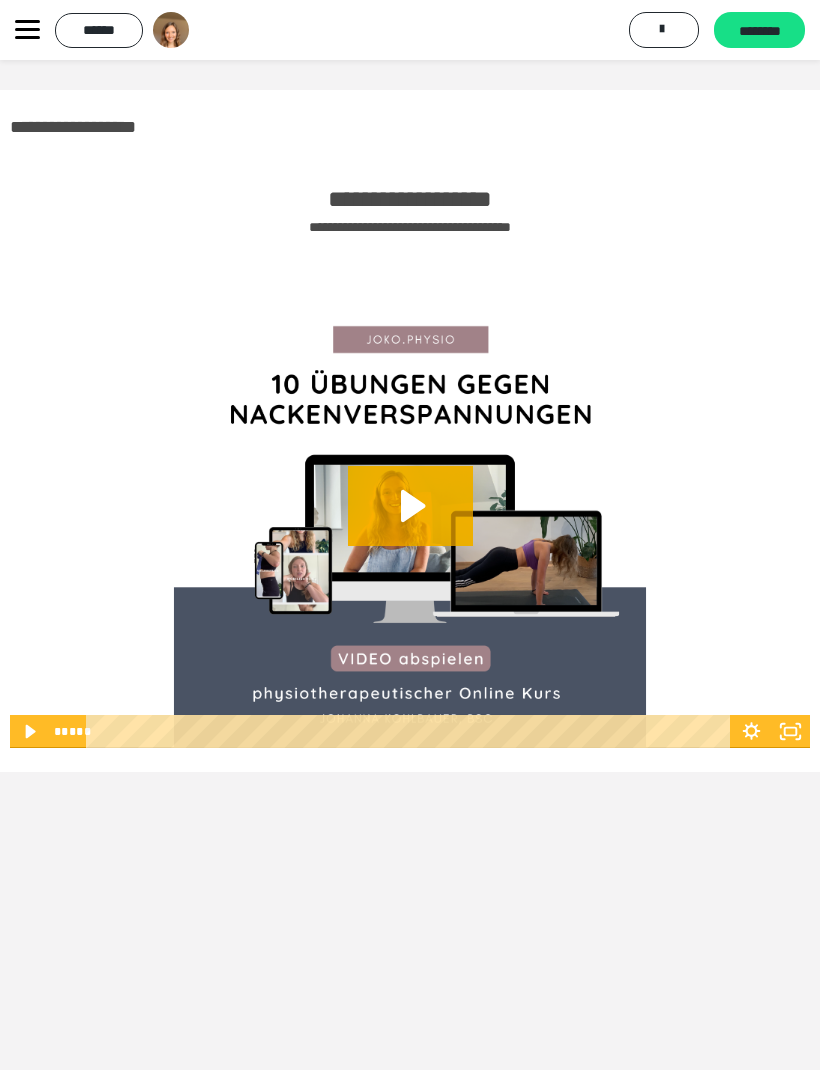 click on "********" at bounding box center [759, 31] 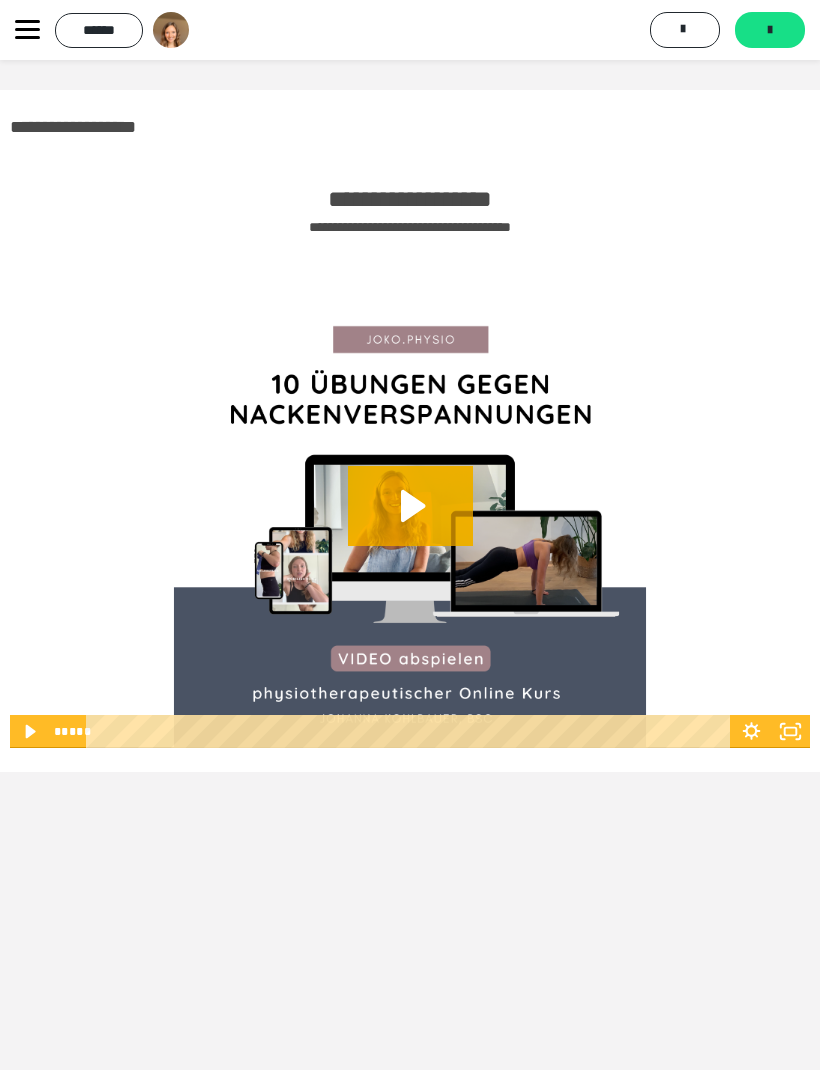 click on "*******" at bounding box center [770, 30] 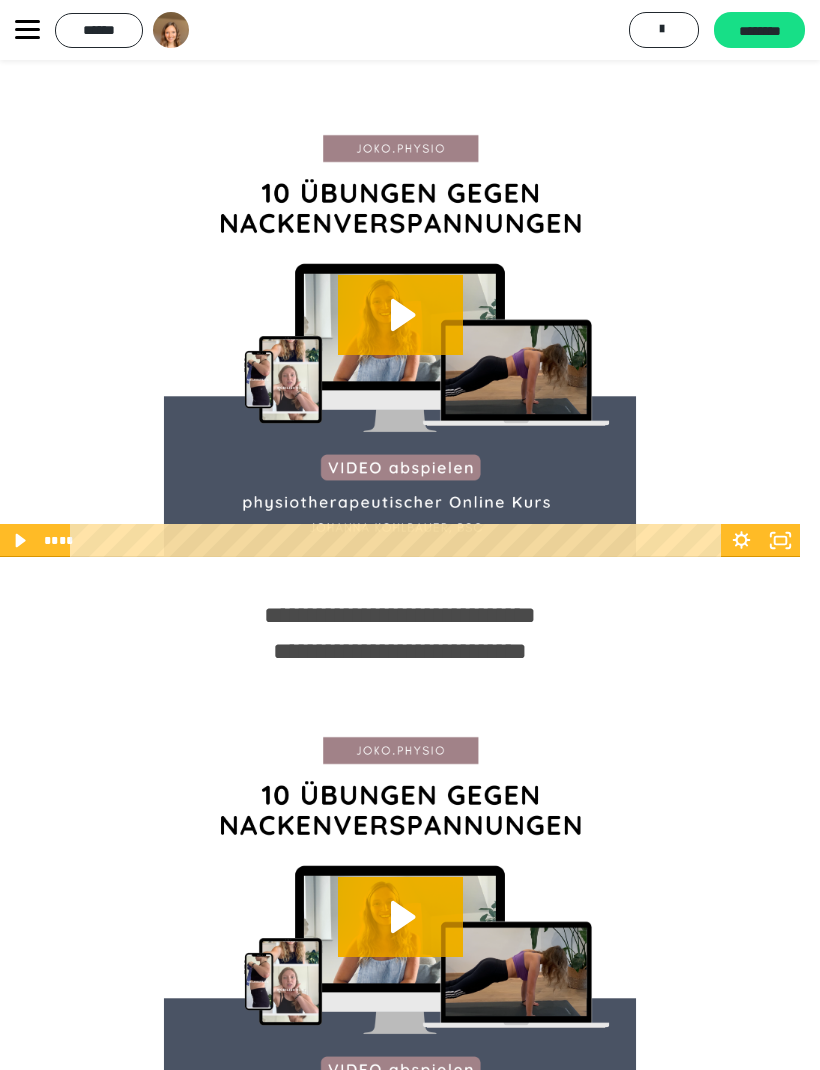 scroll, scrollTop: 305, scrollLeft: 10, axis: both 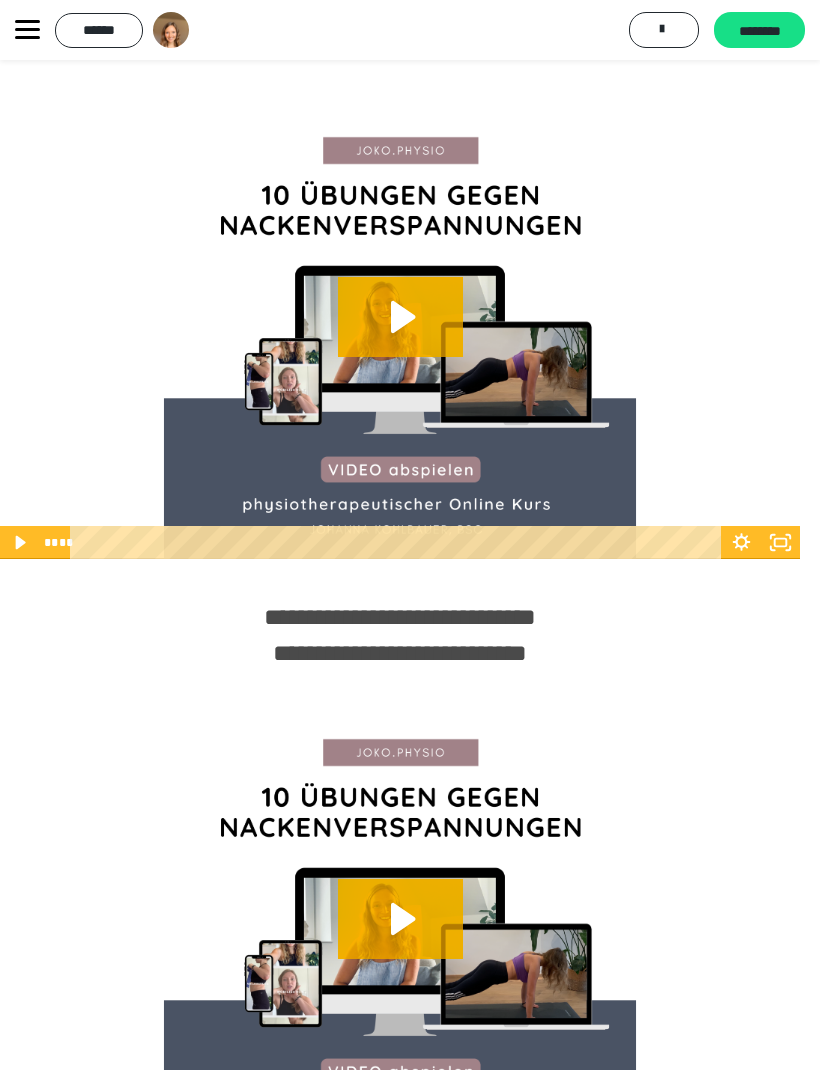 click on "********" at bounding box center (759, 31) 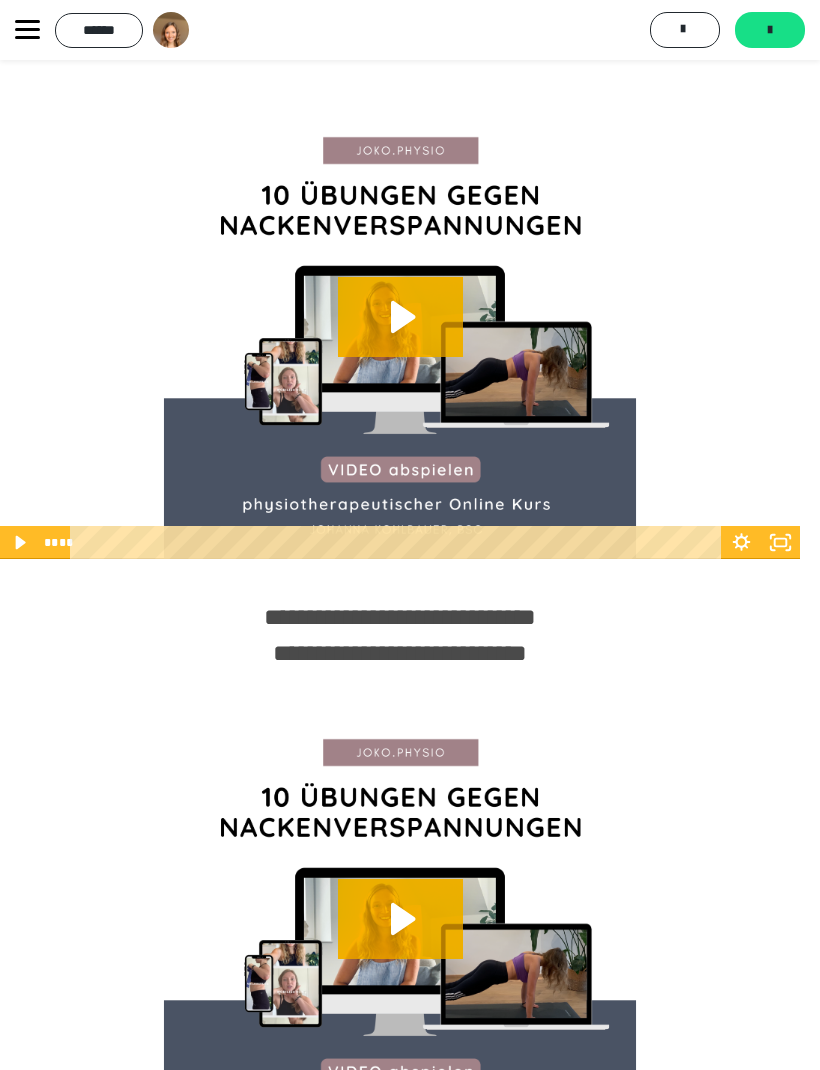 click on "*******" at bounding box center (770, 30) 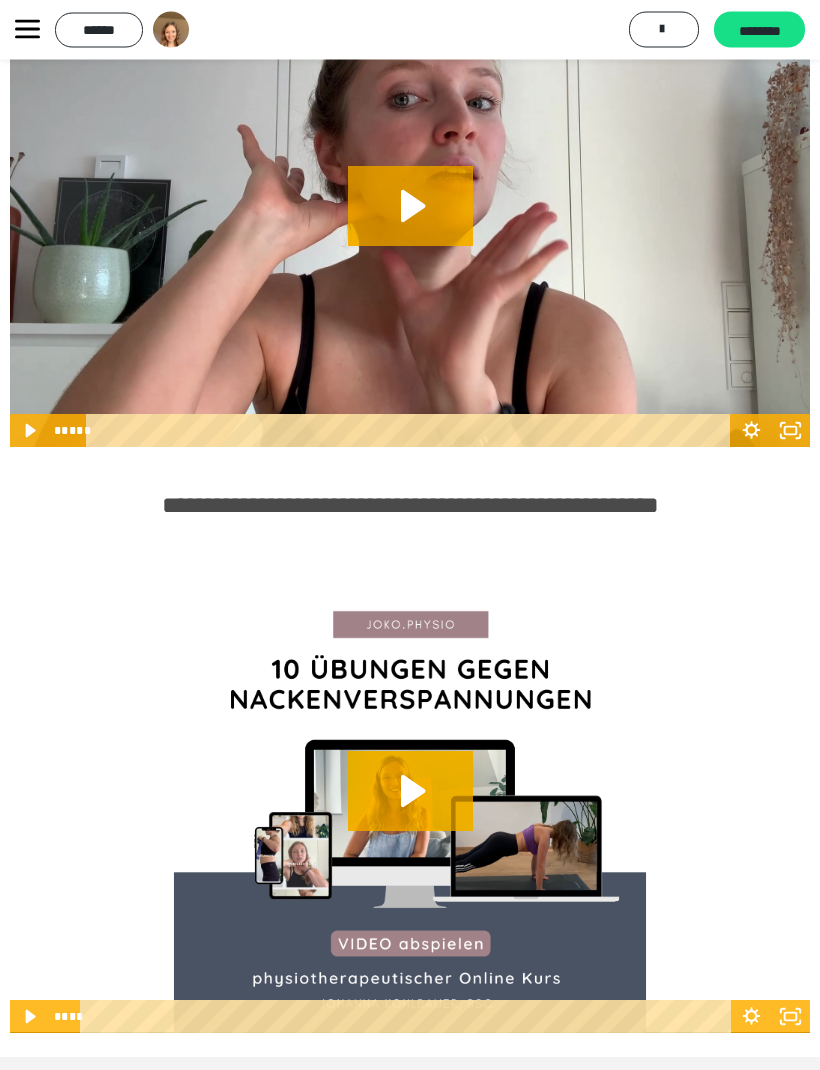 scroll, scrollTop: 1644, scrollLeft: 0, axis: vertical 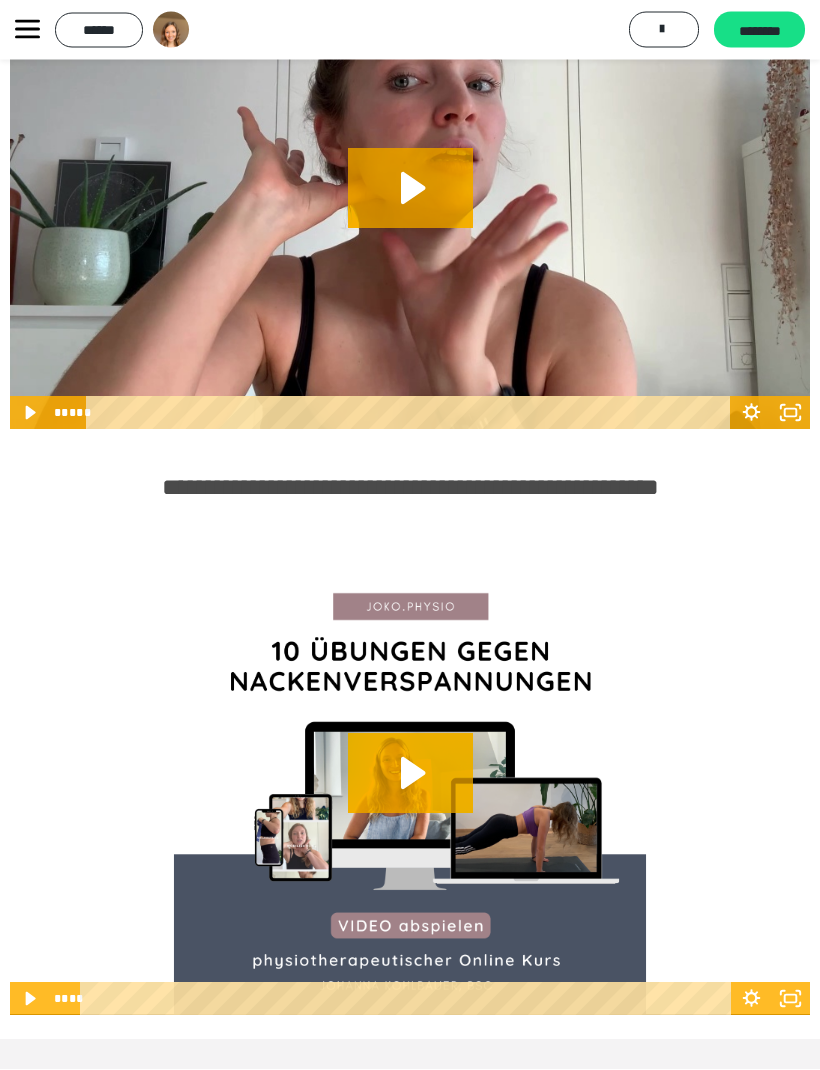 click on "********" at bounding box center (759, 31) 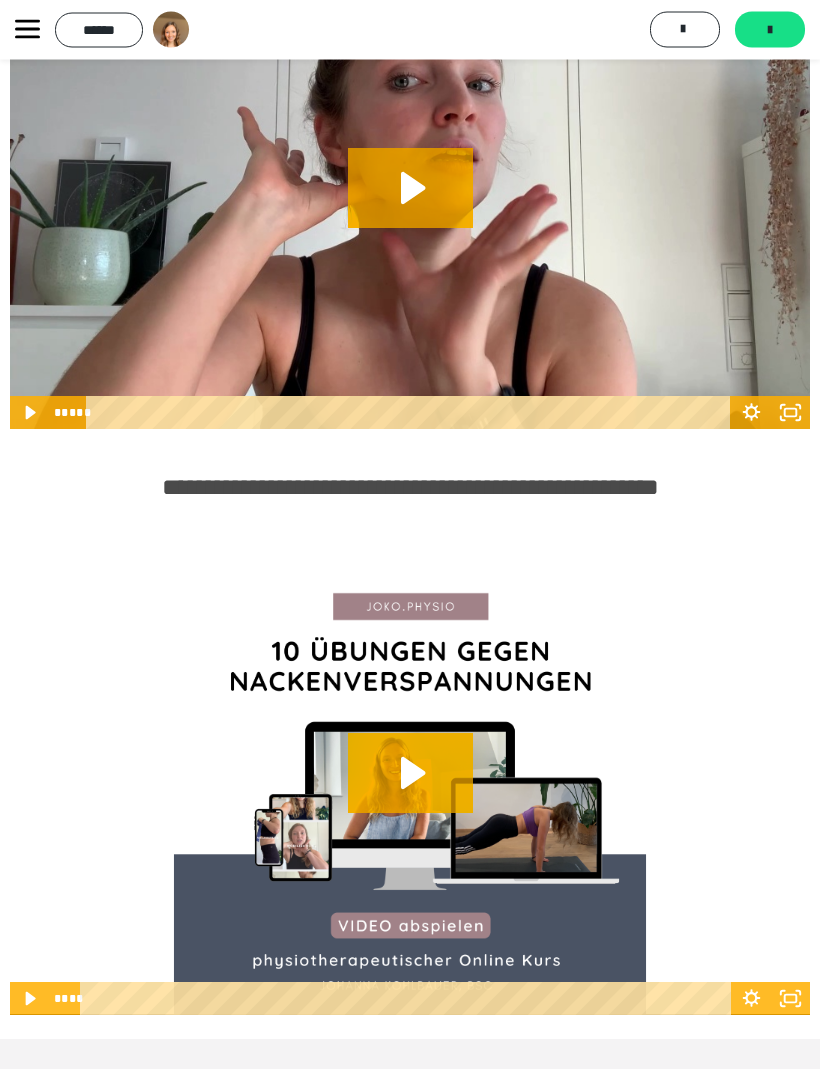 click on "*******" at bounding box center [770, 30] 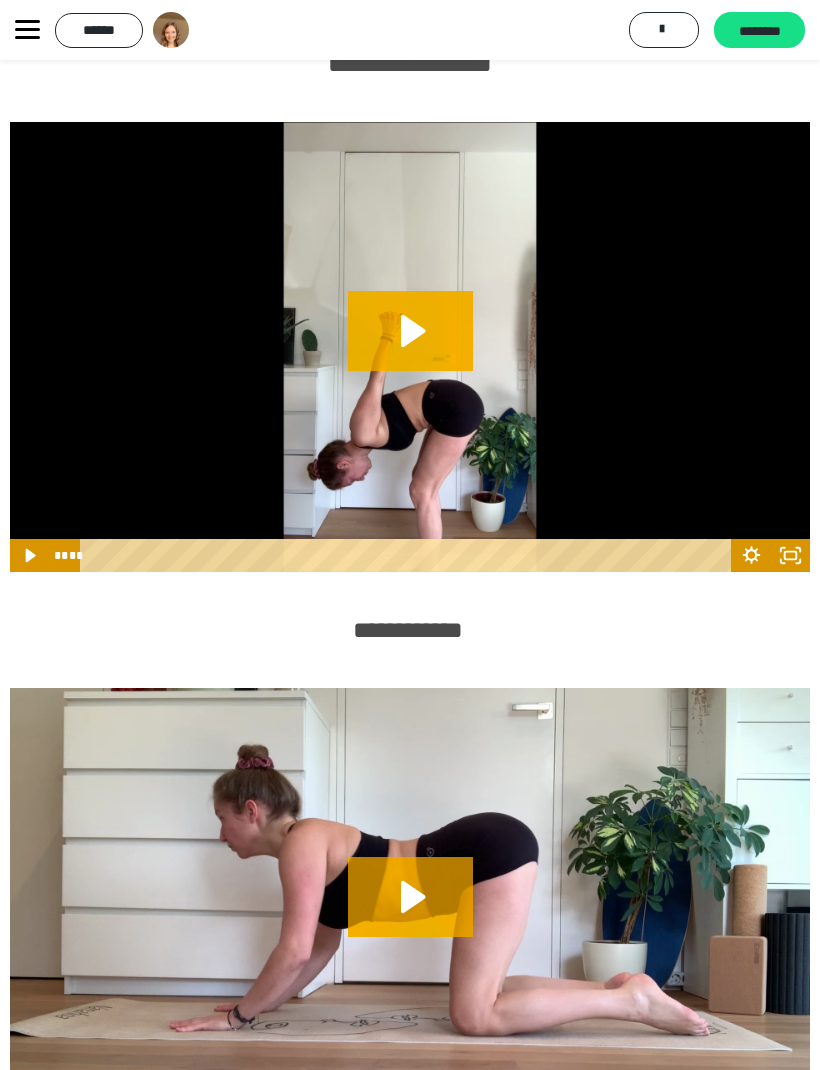 scroll, scrollTop: 2761, scrollLeft: 0, axis: vertical 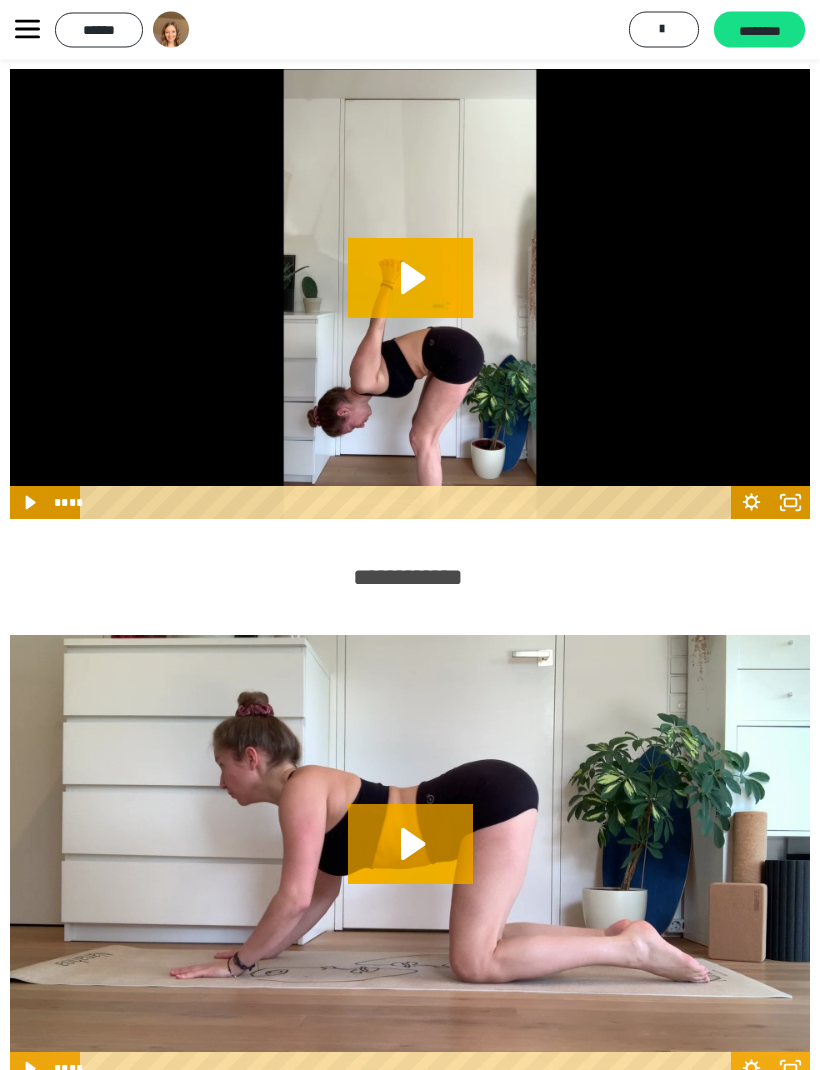 click on "********" at bounding box center (759, 31) 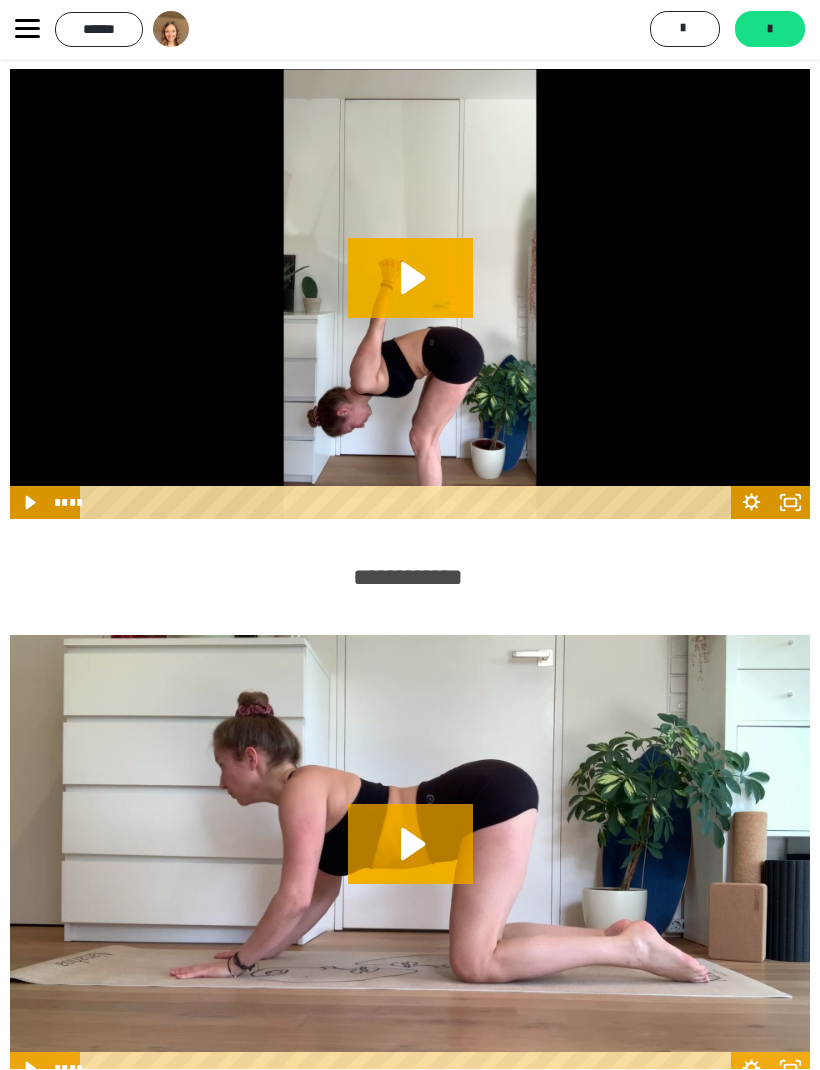 click on "*******" at bounding box center (770, 30) 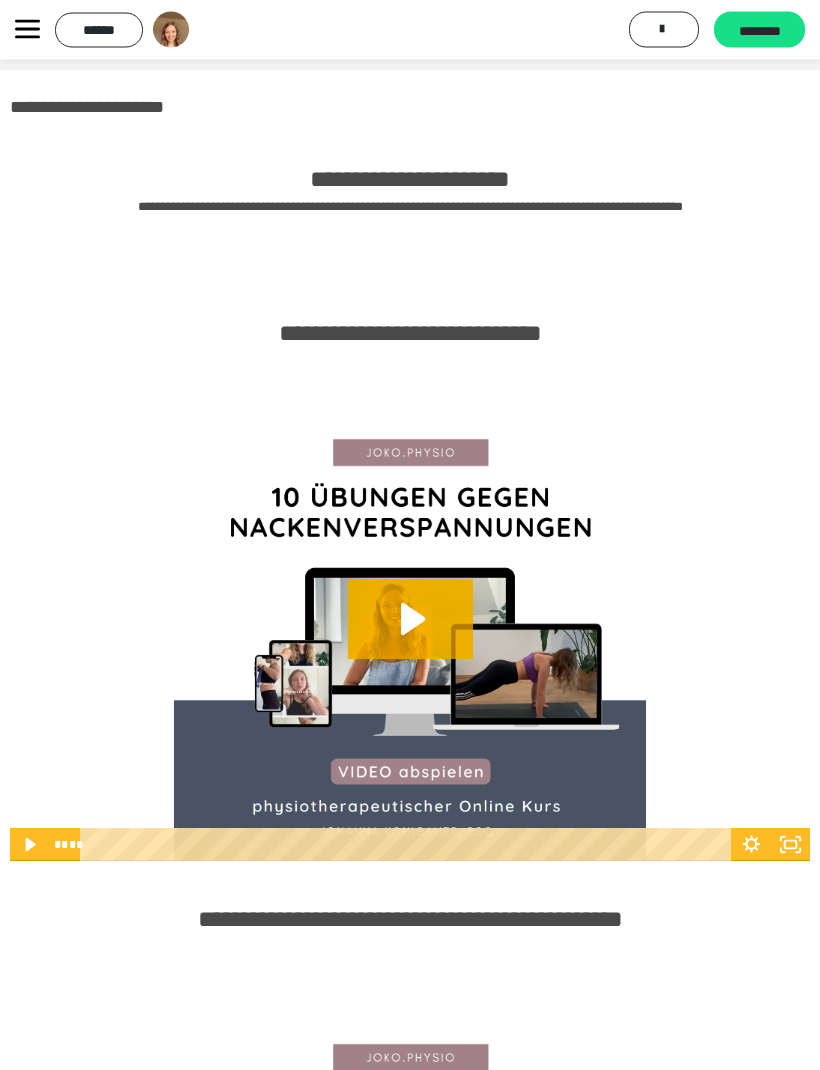 scroll, scrollTop: 0, scrollLeft: 0, axis: both 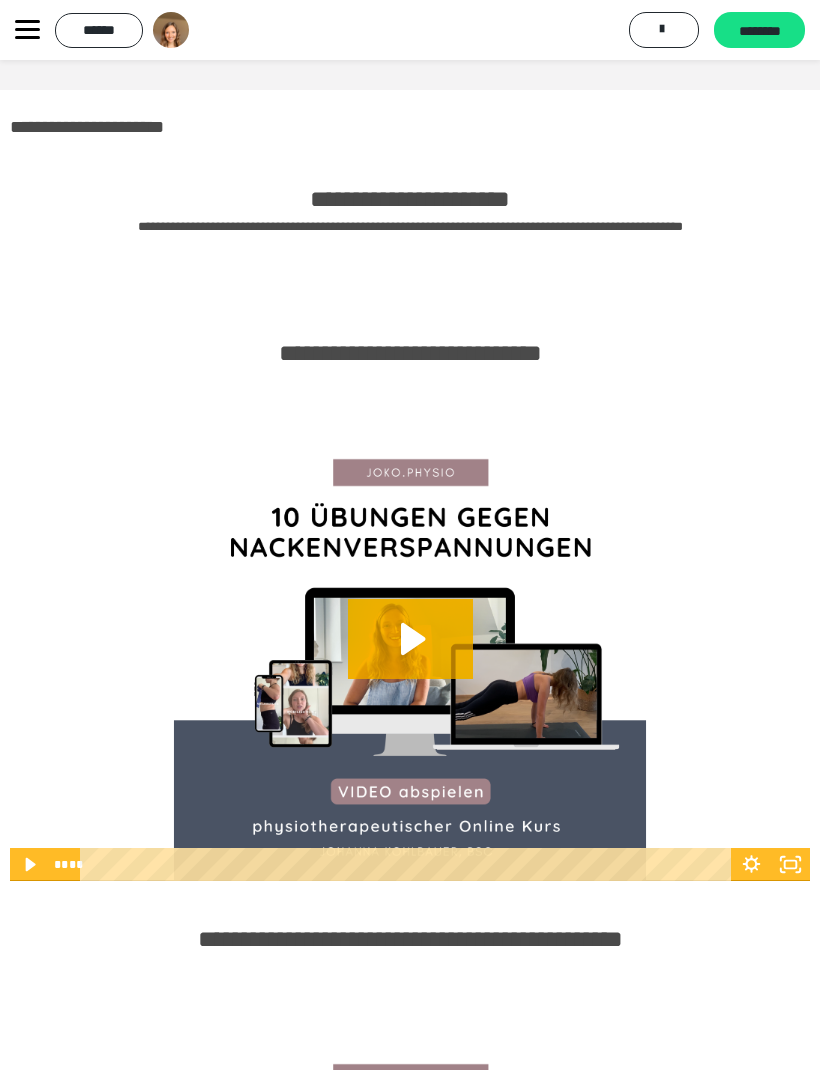 click 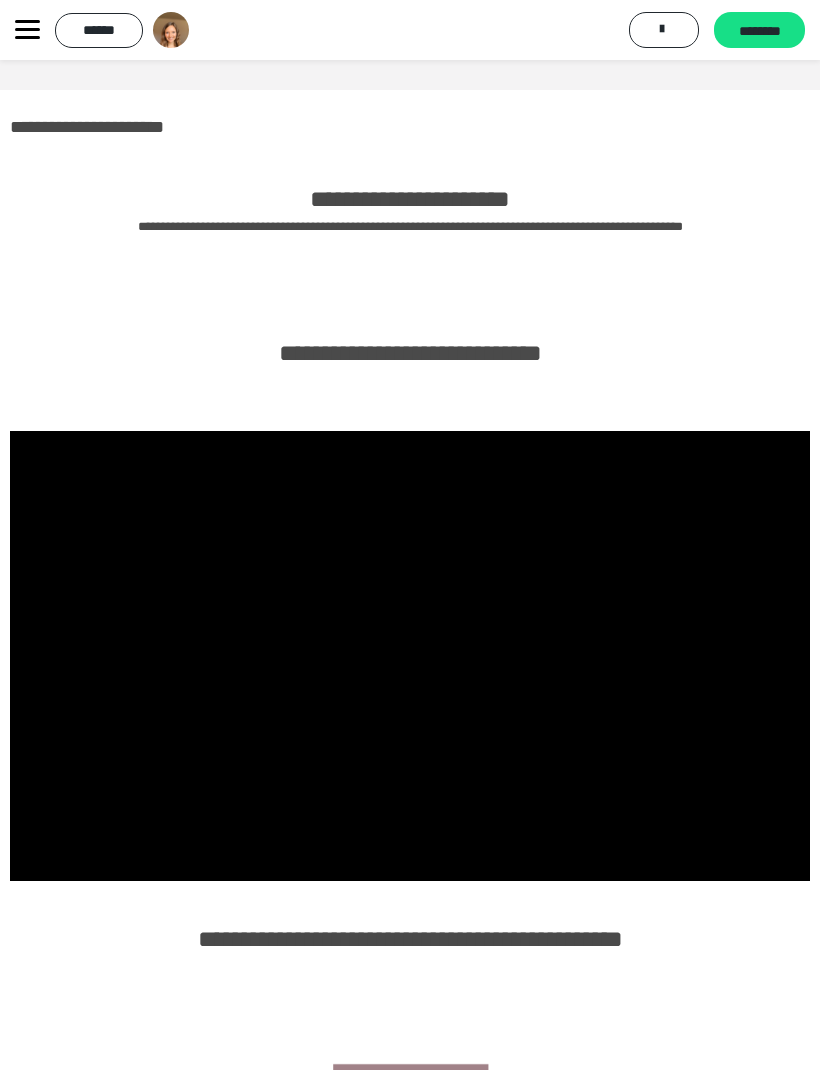 click at bounding box center (410, 656) 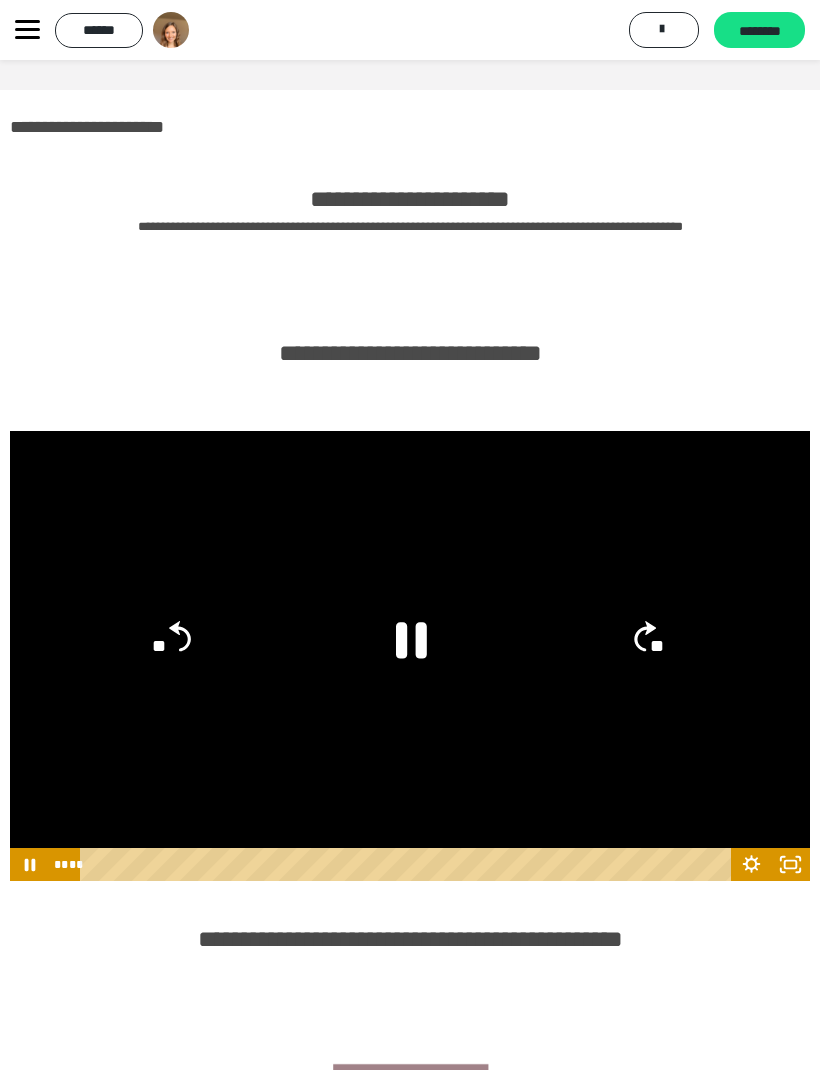 click 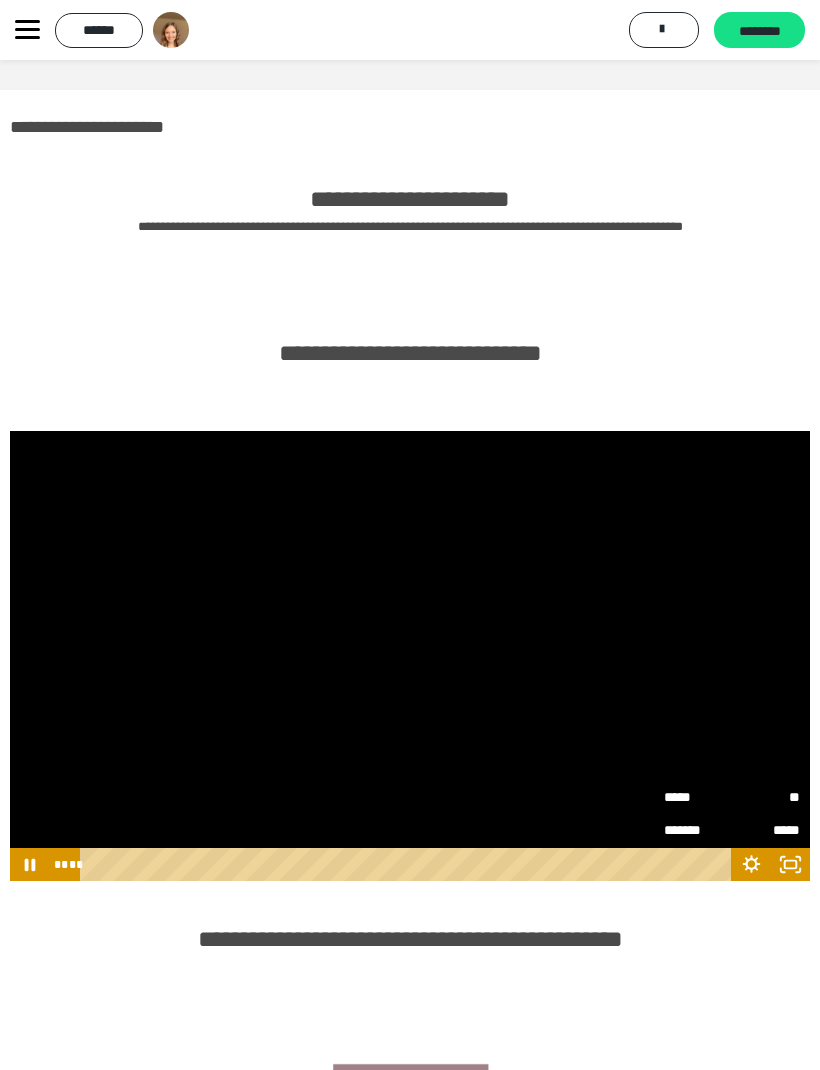 click on "**" at bounding box center (766, 797) 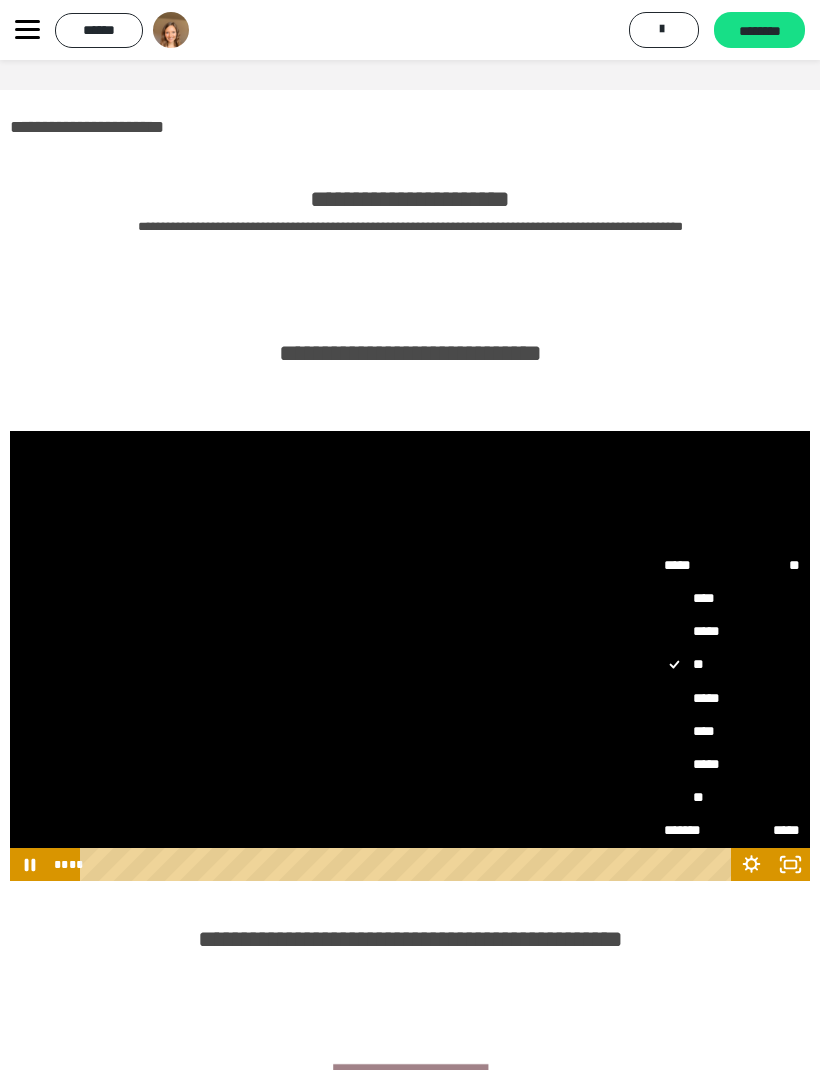 click on "**" at bounding box center (732, 798) 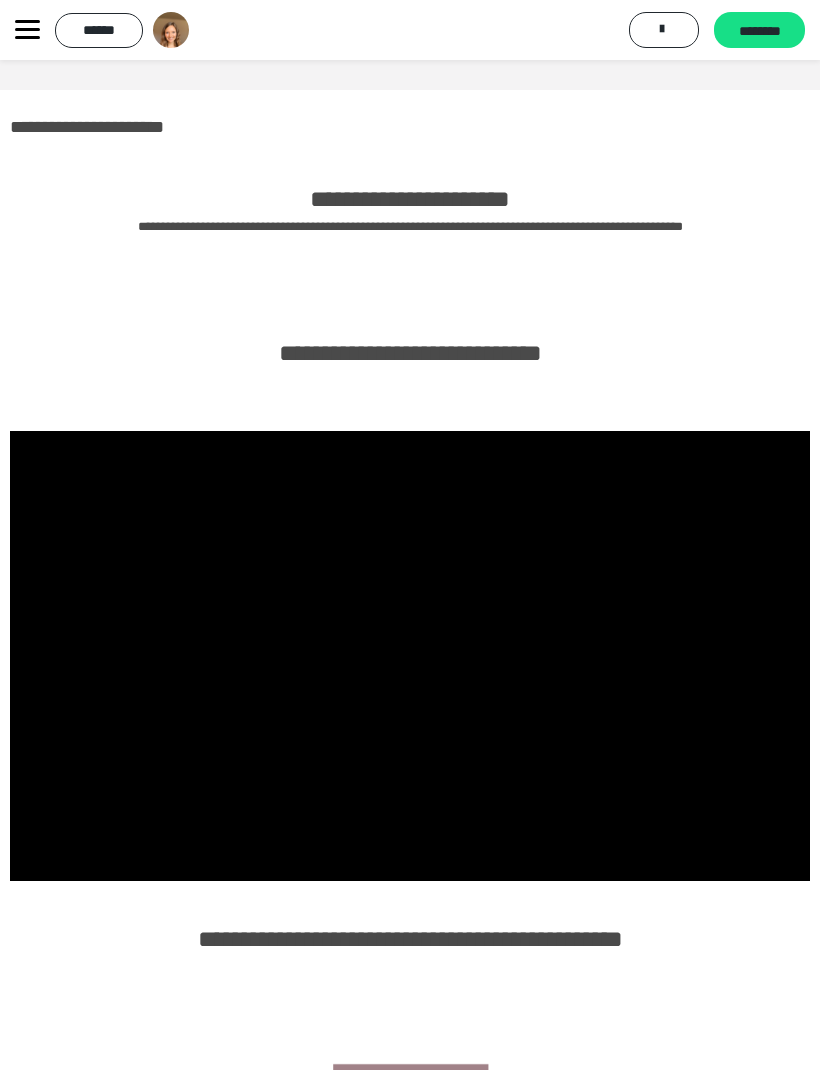 click at bounding box center (410, 656) 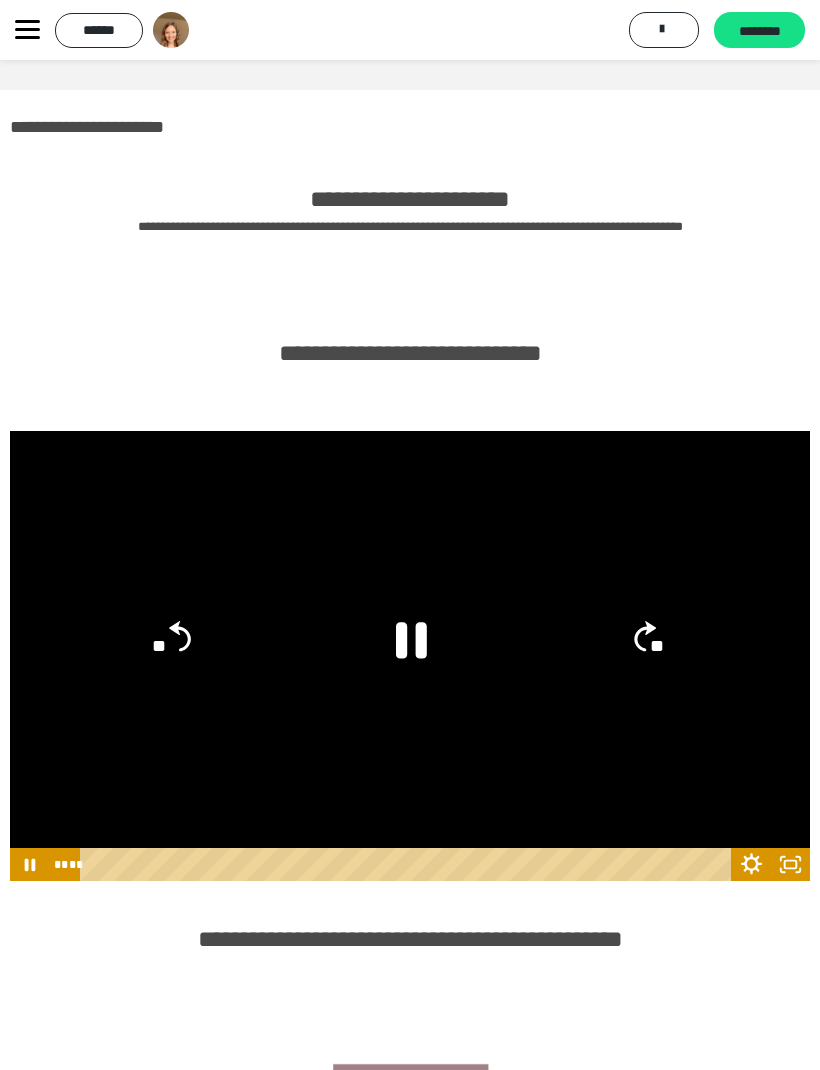 click 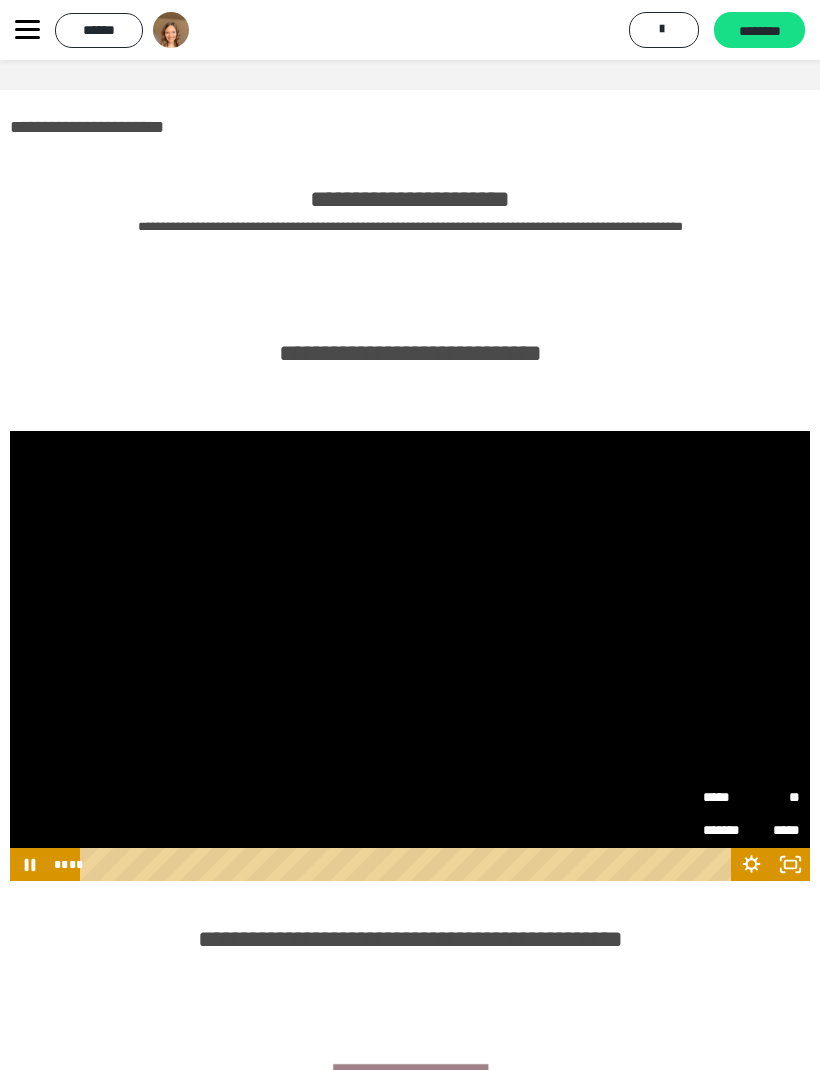 click on "**" at bounding box center (775, 797) 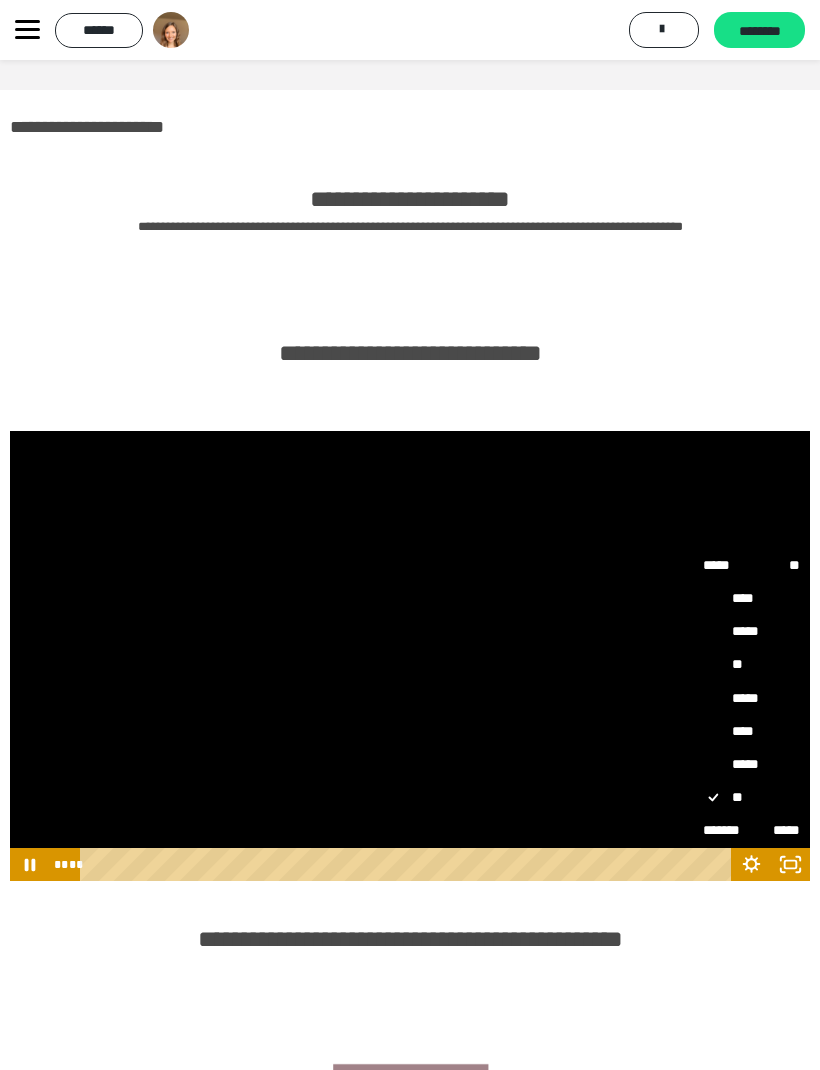 click on "****" at bounding box center (751, 732) 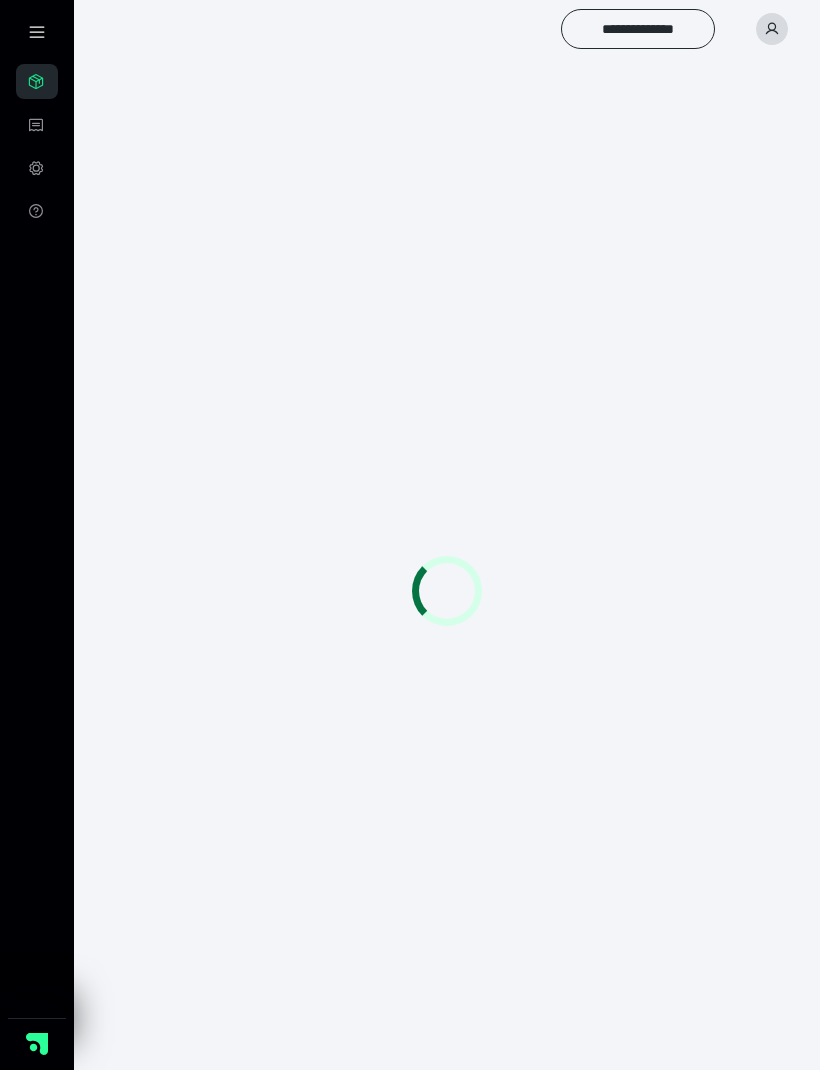 scroll, scrollTop: 0, scrollLeft: 0, axis: both 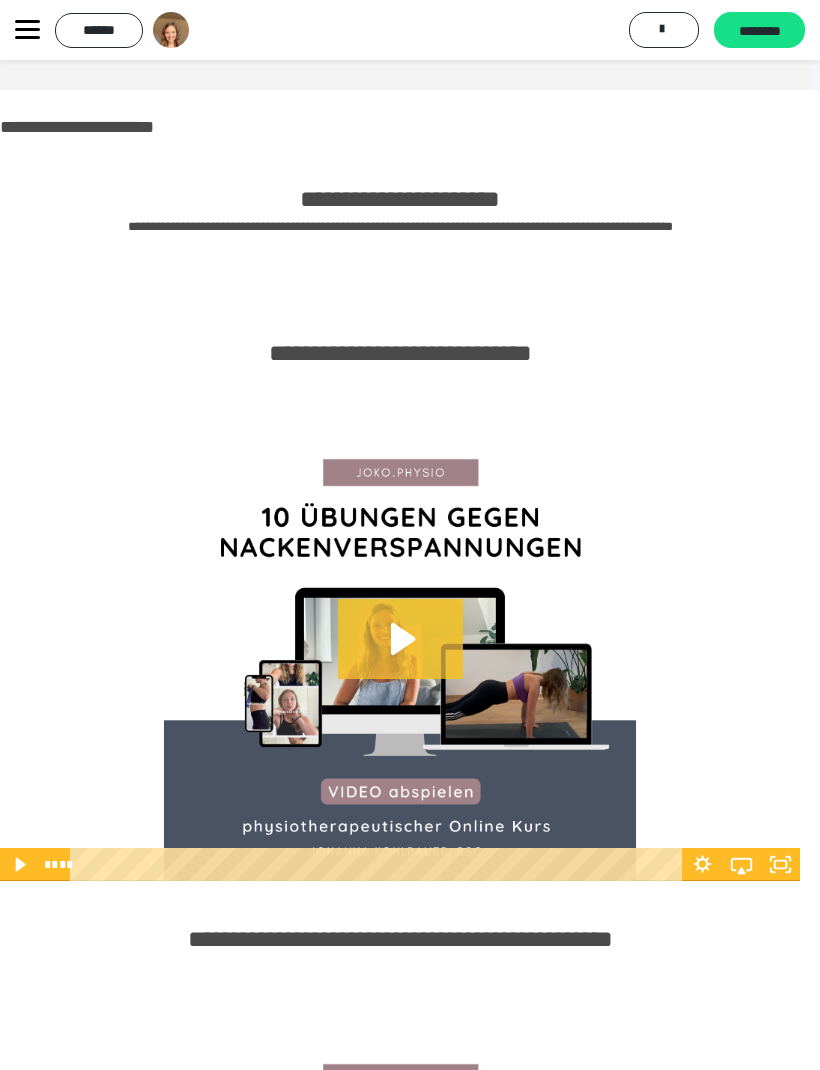 click 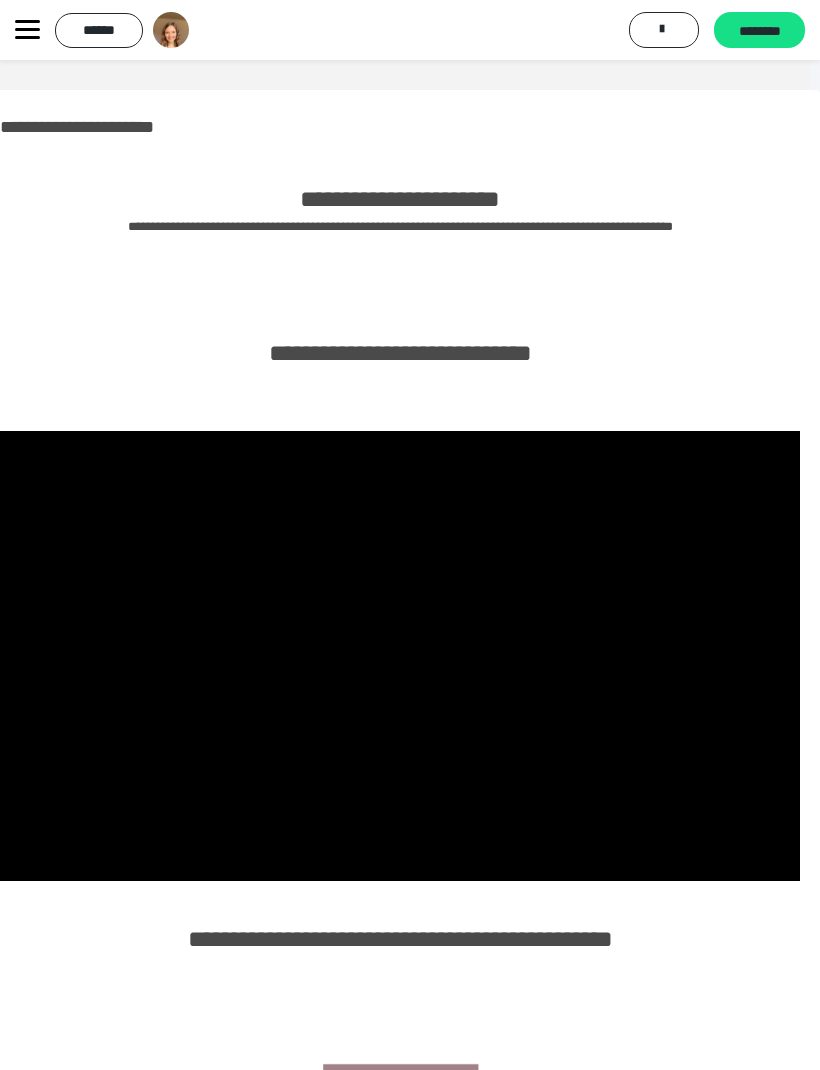 click at bounding box center [400, 656] 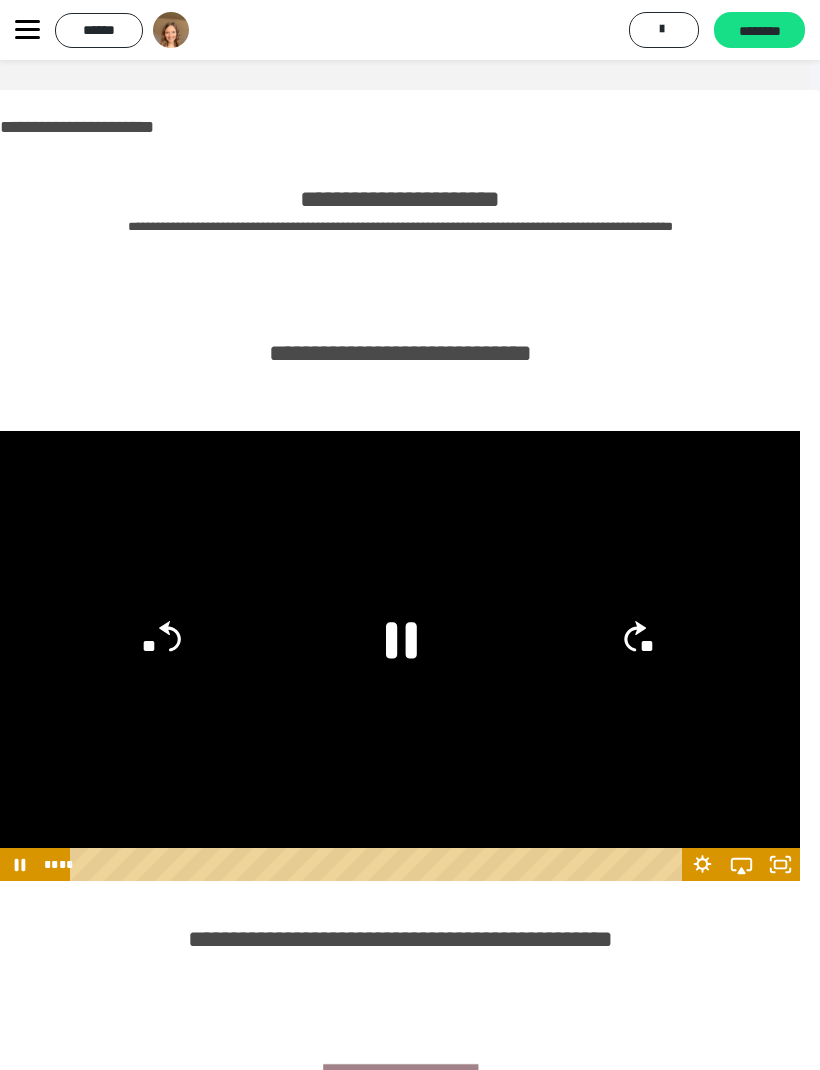 click 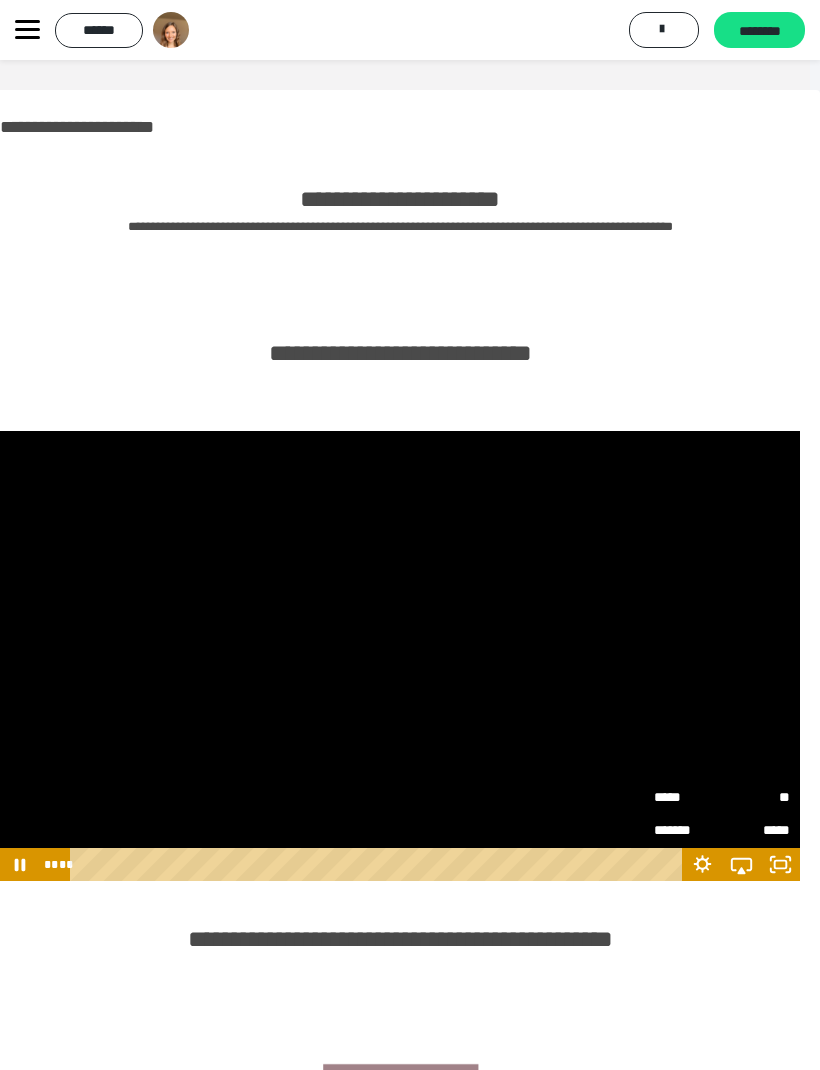 click on "**" at bounding box center (756, 796) 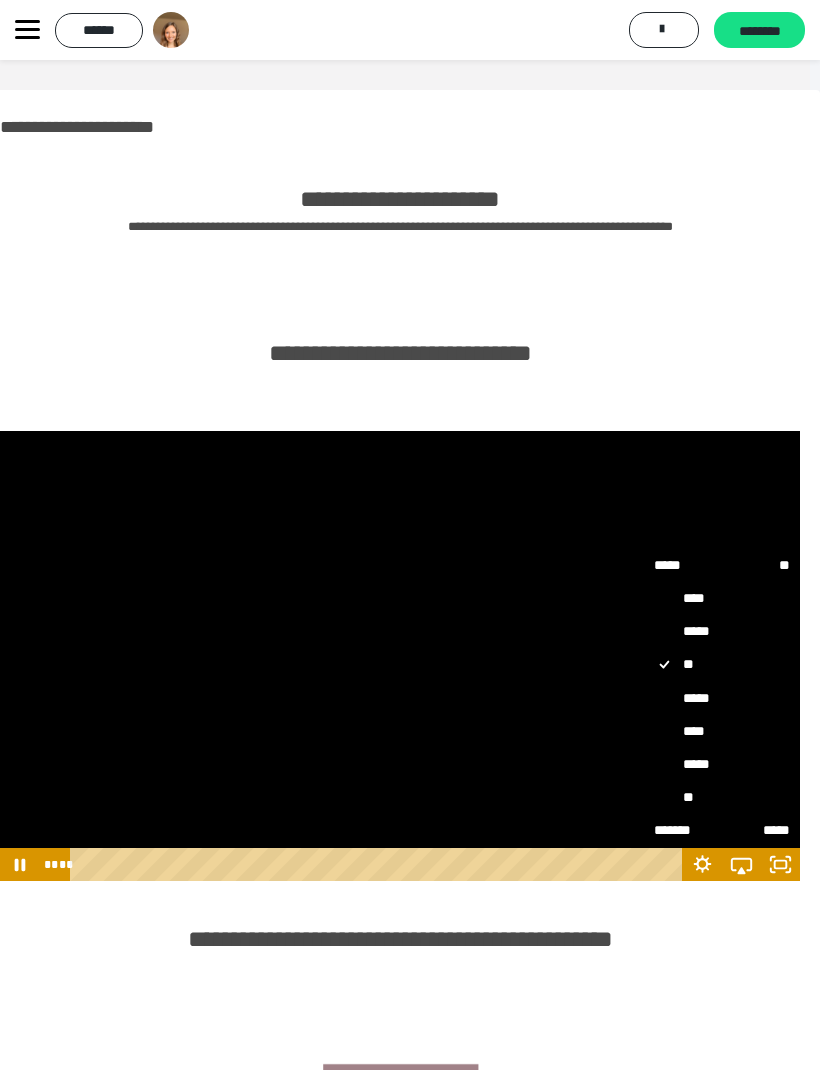 click on "****" at bounding box center [722, 732] 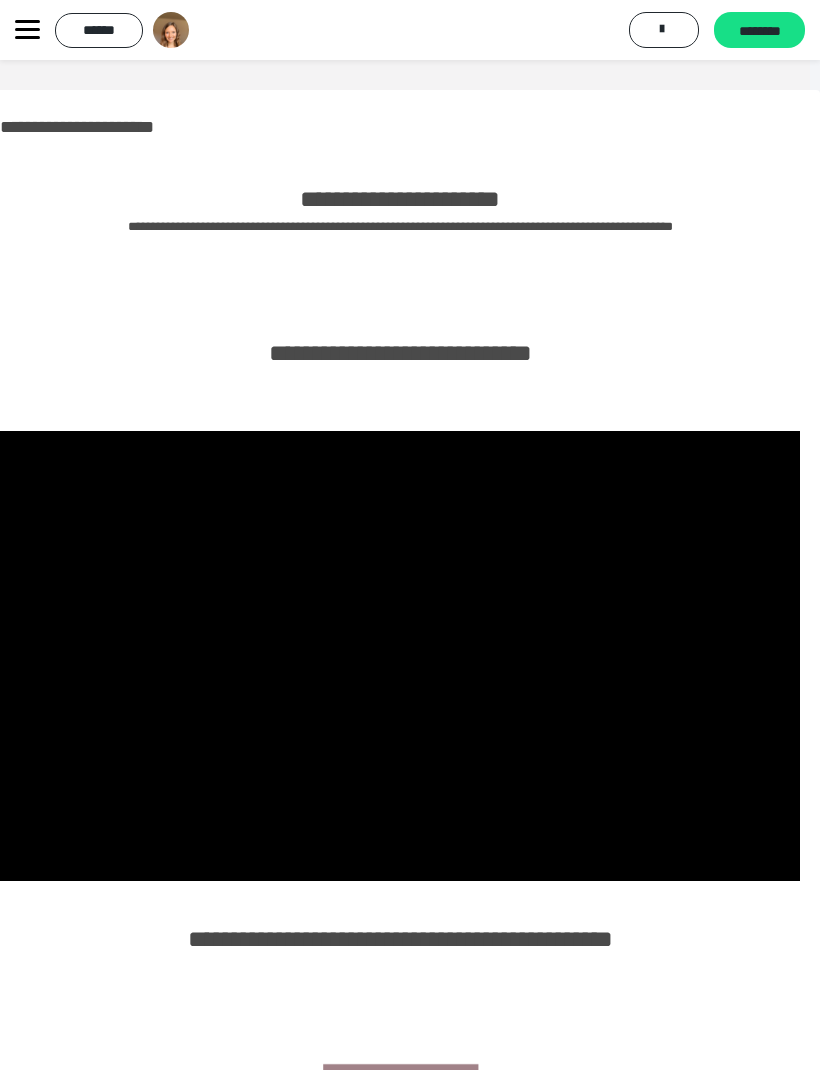 click at bounding box center [400, 656] 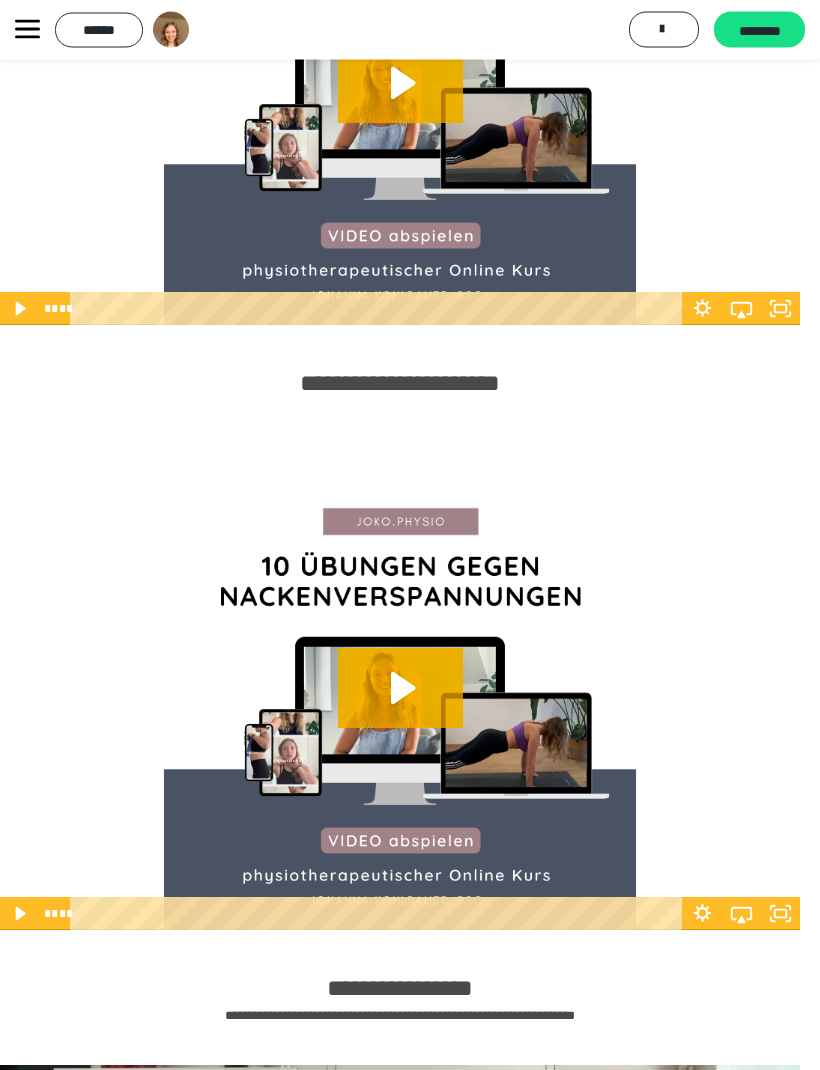 scroll, scrollTop: 1165, scrollLeft: 10, axis: both 